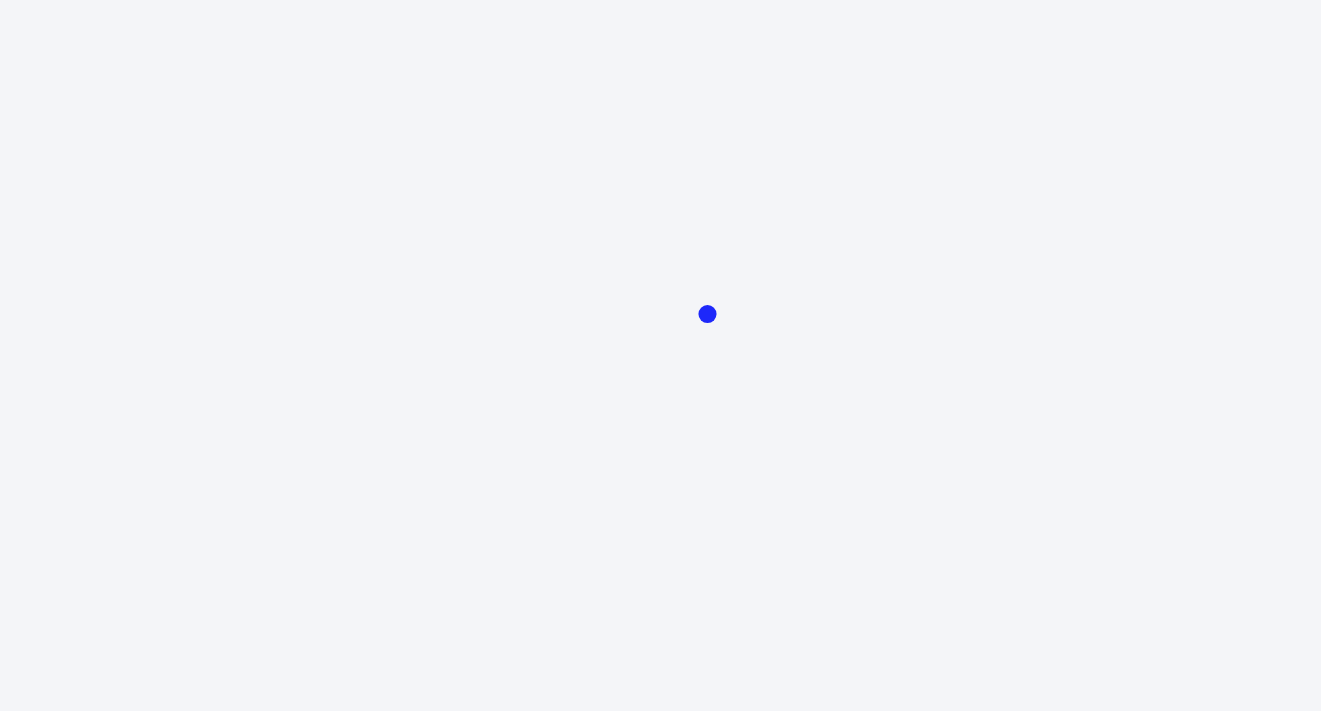 scroll, scrollTop: 0, scrollLeft: 0, axis: both 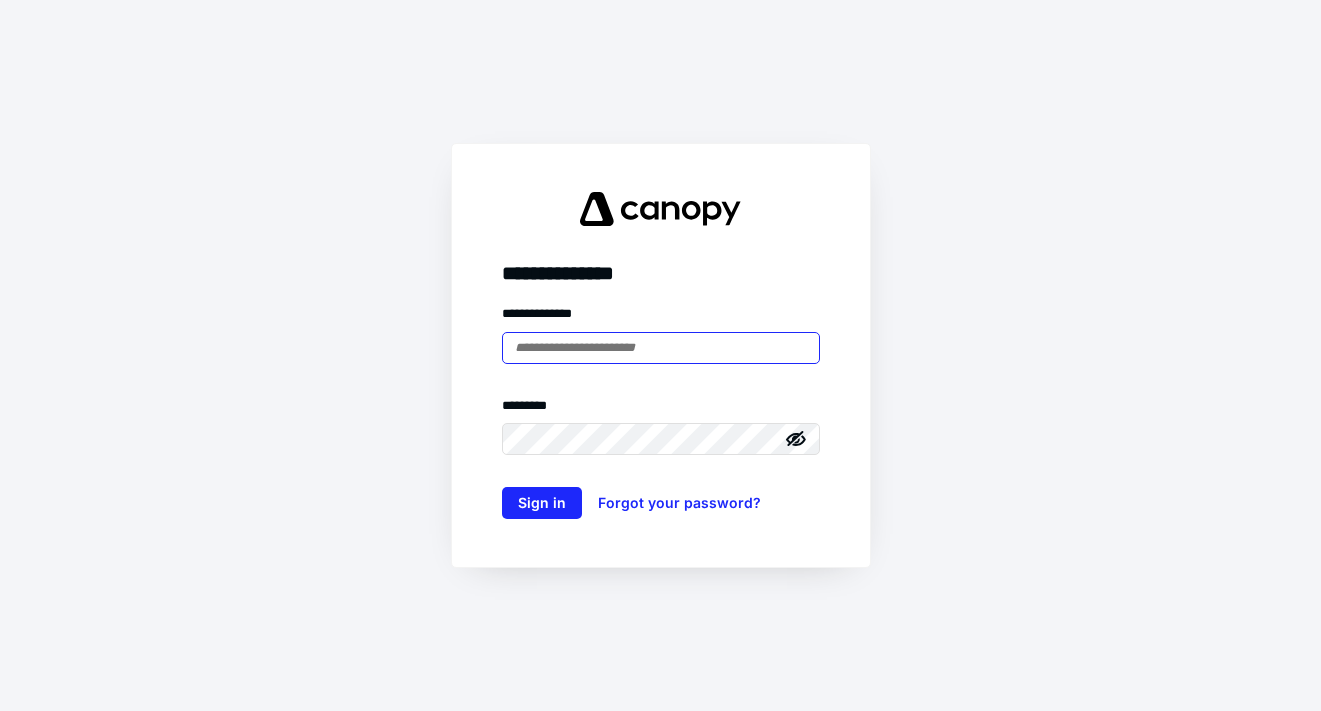 type on "**********" 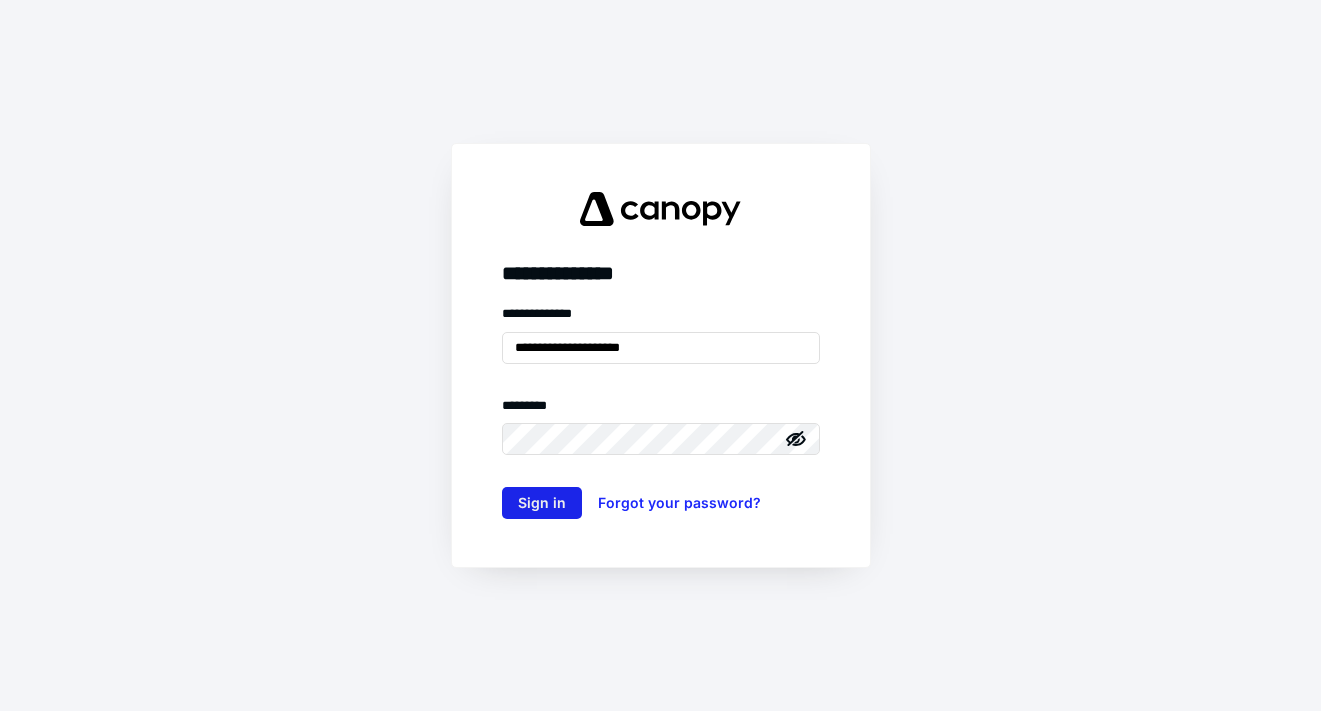 click on "Sign in" at bounding box center [542, 503] 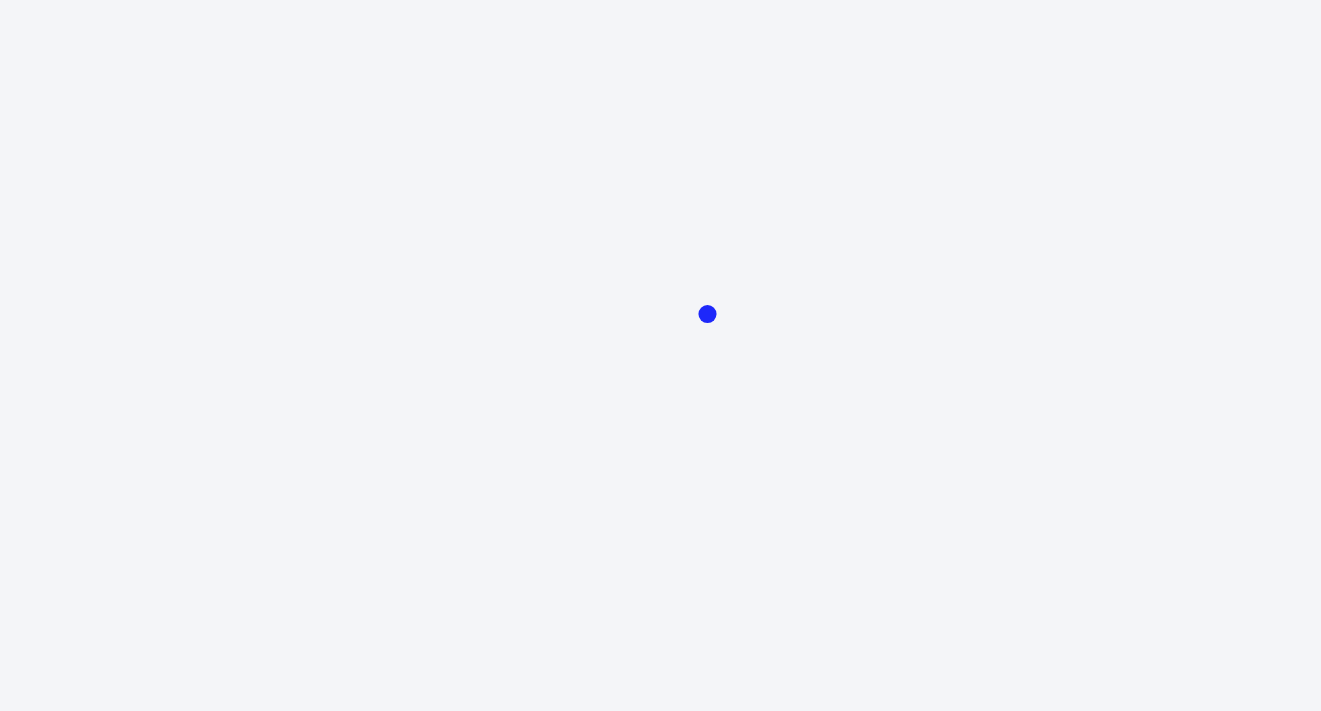 scroll, scrollTop: 0, scrollLeft: 0, axis: both 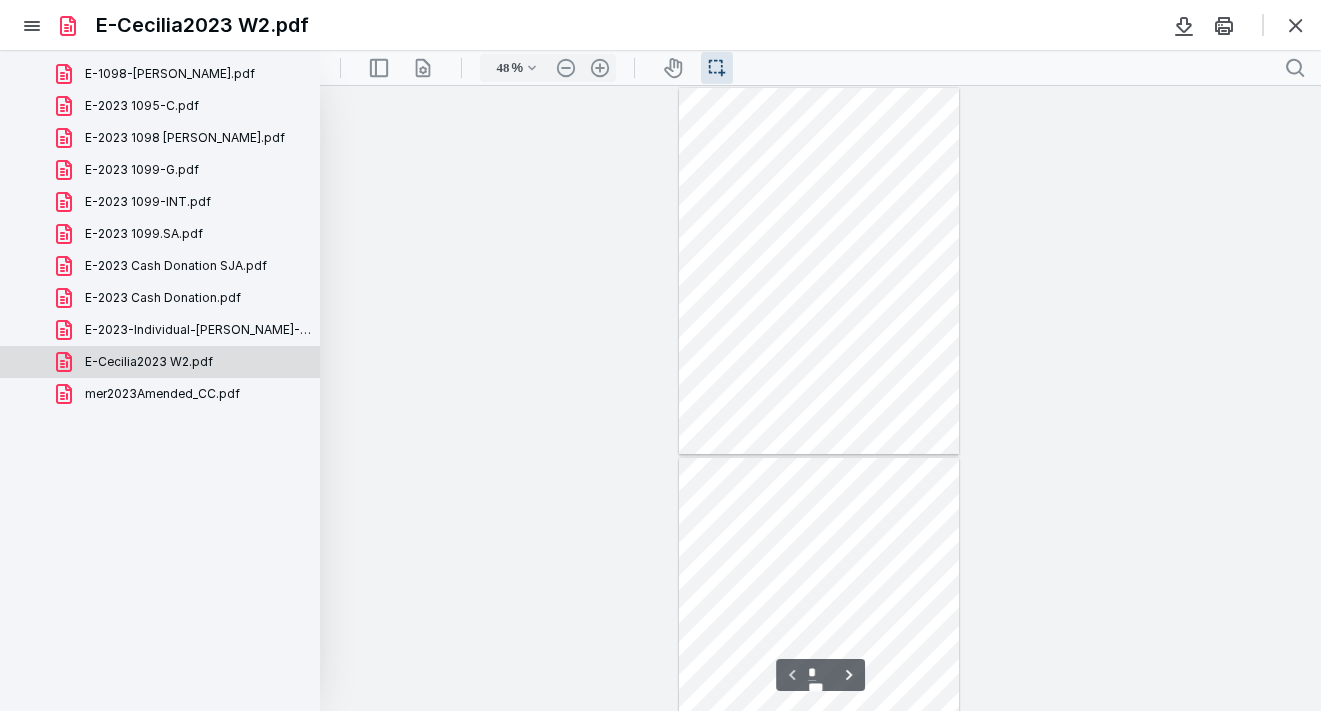 type on "63" 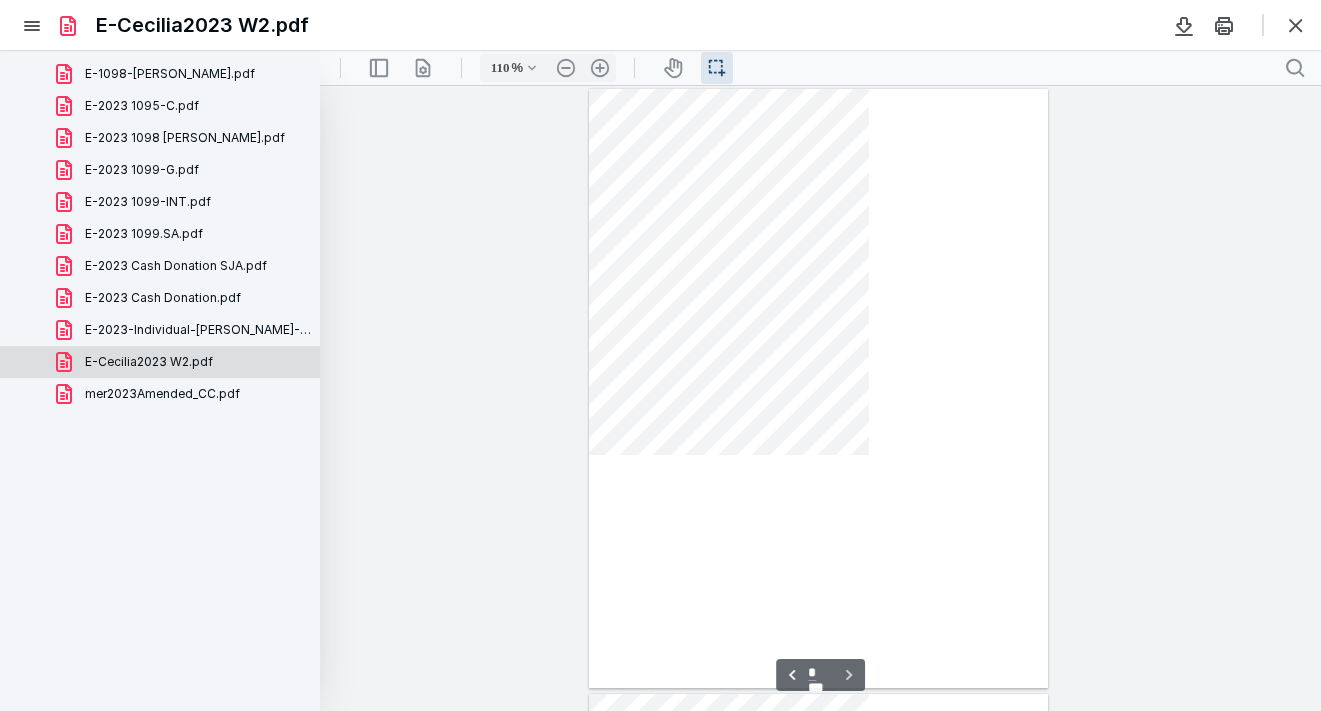 scroll, scrollTop: 5289, scrollLeft: 1494, axis: both 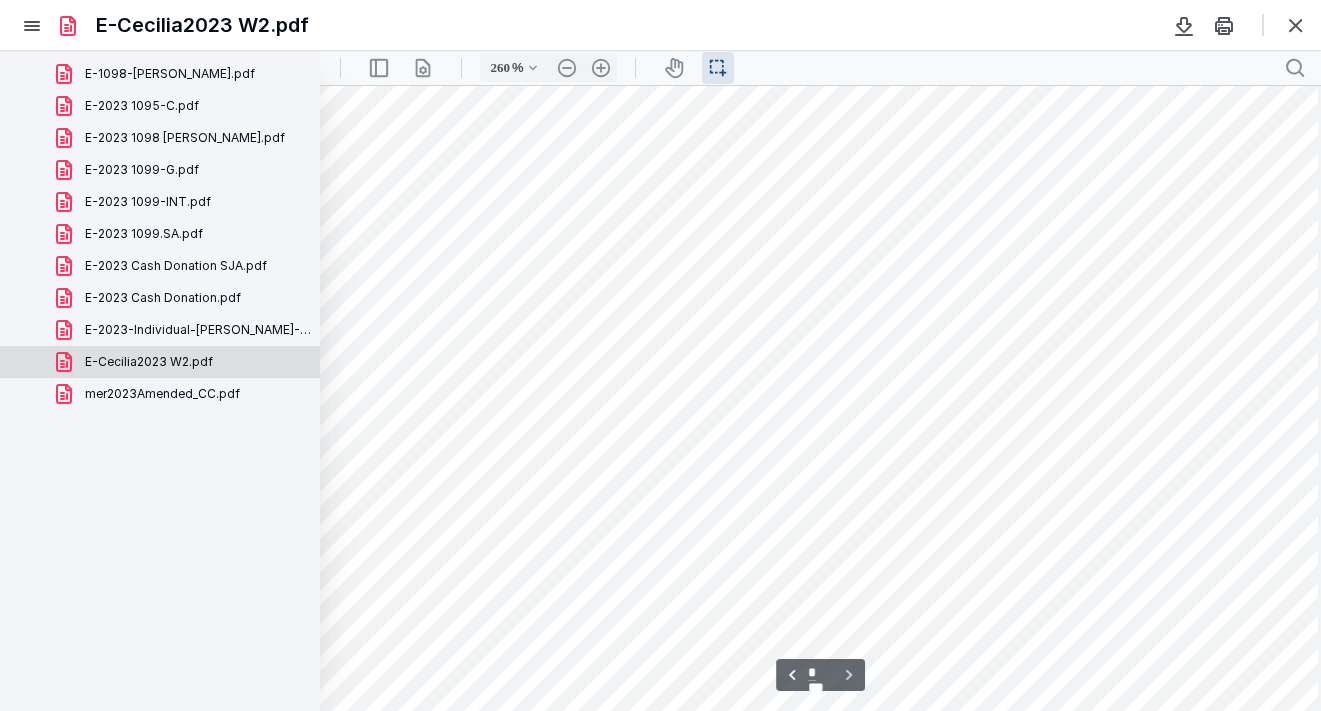 type on "460" 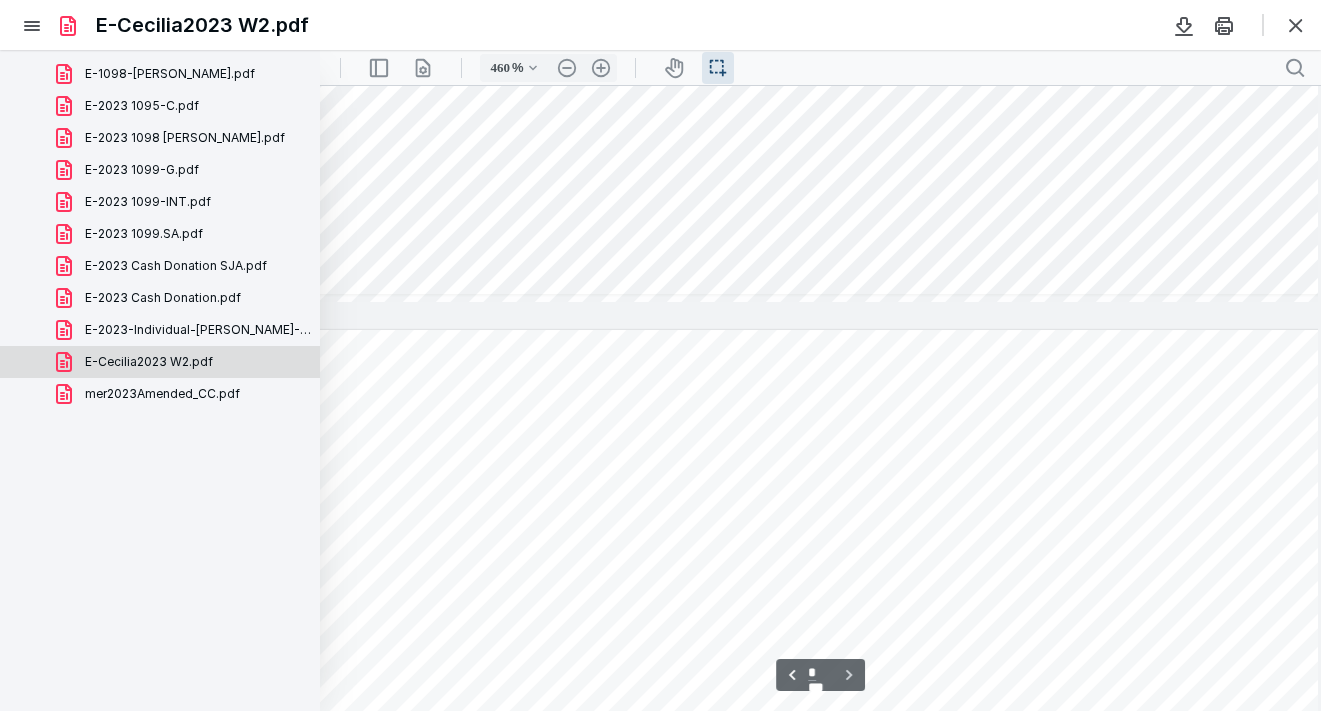 type on "*" 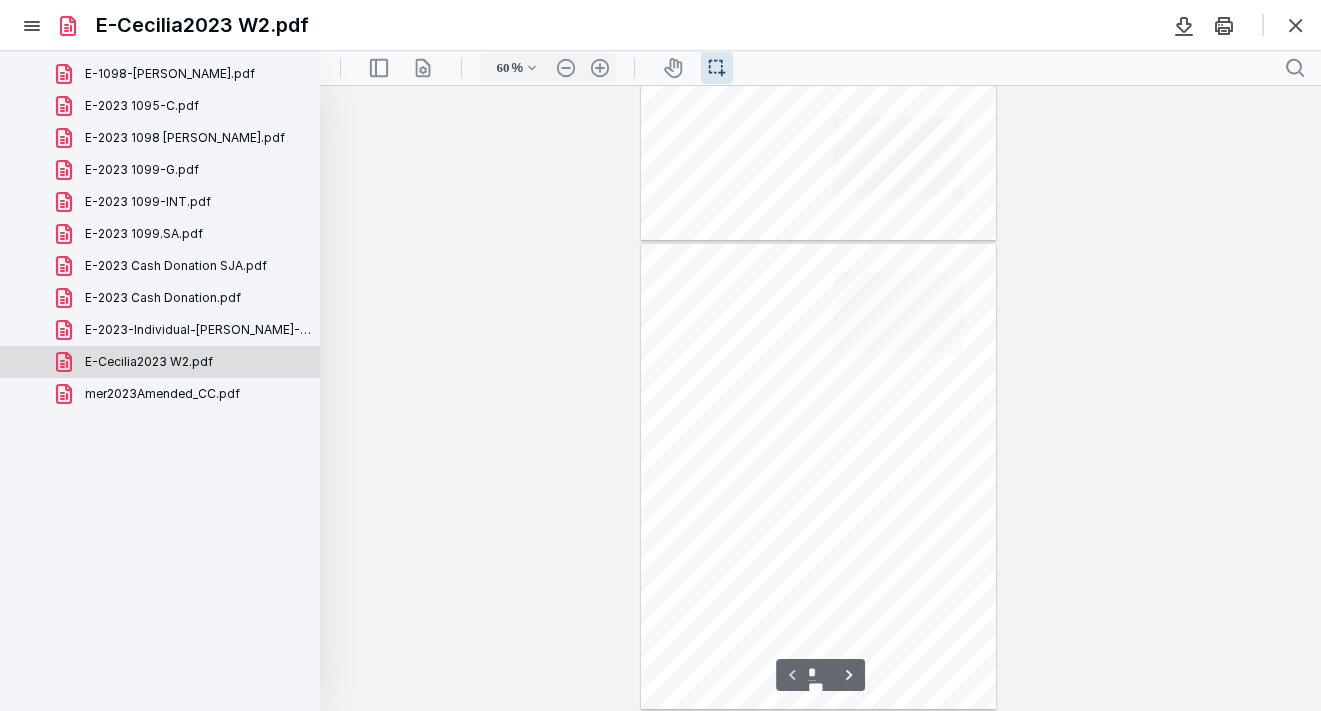 scroll, scrollTop: 64, scrollLeft: 0, axis: vertical 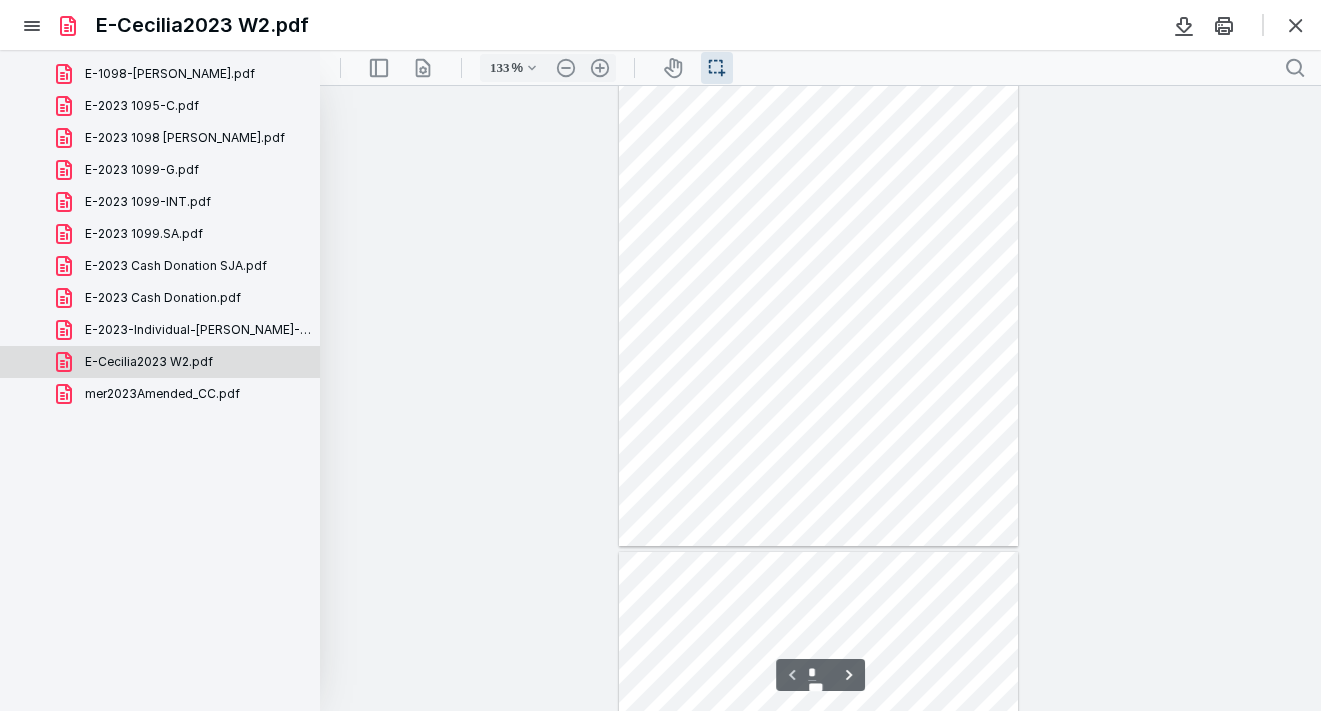 type on "358" 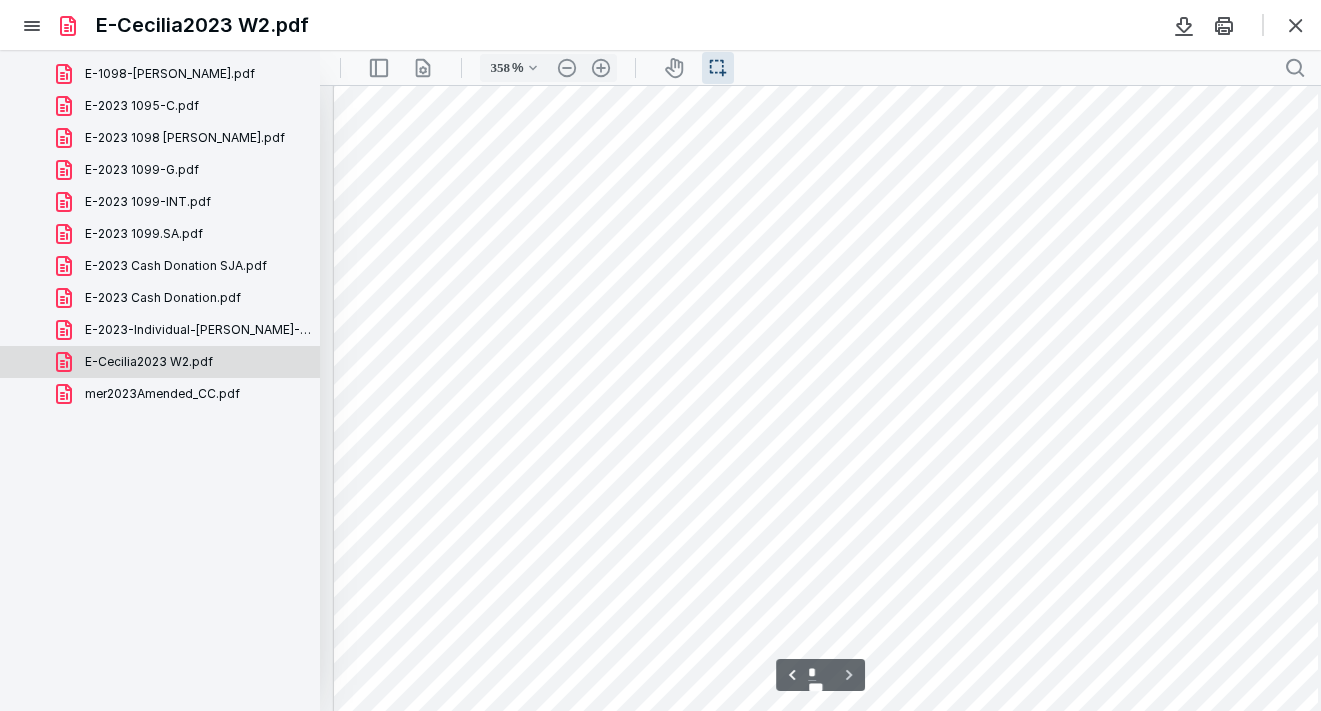 scroll, scrollTop: 2495, scrollLeft: 978, axis: both 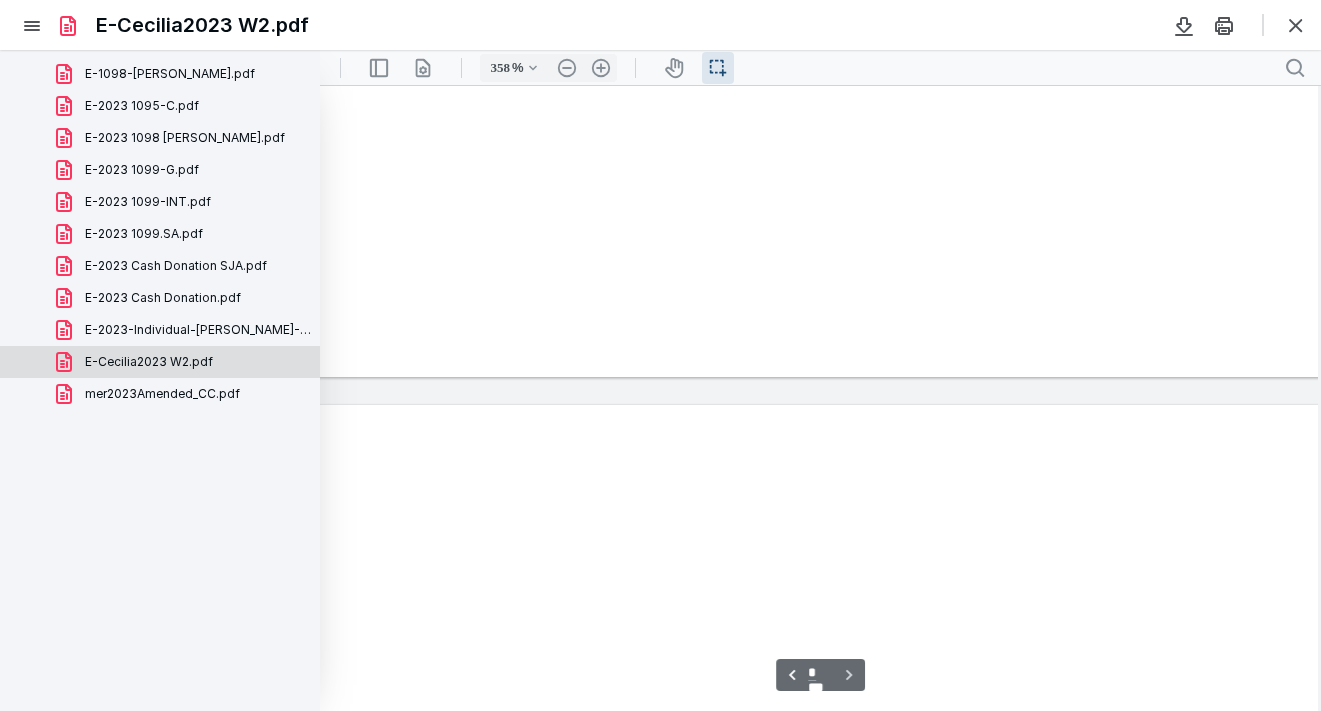 type on "258" 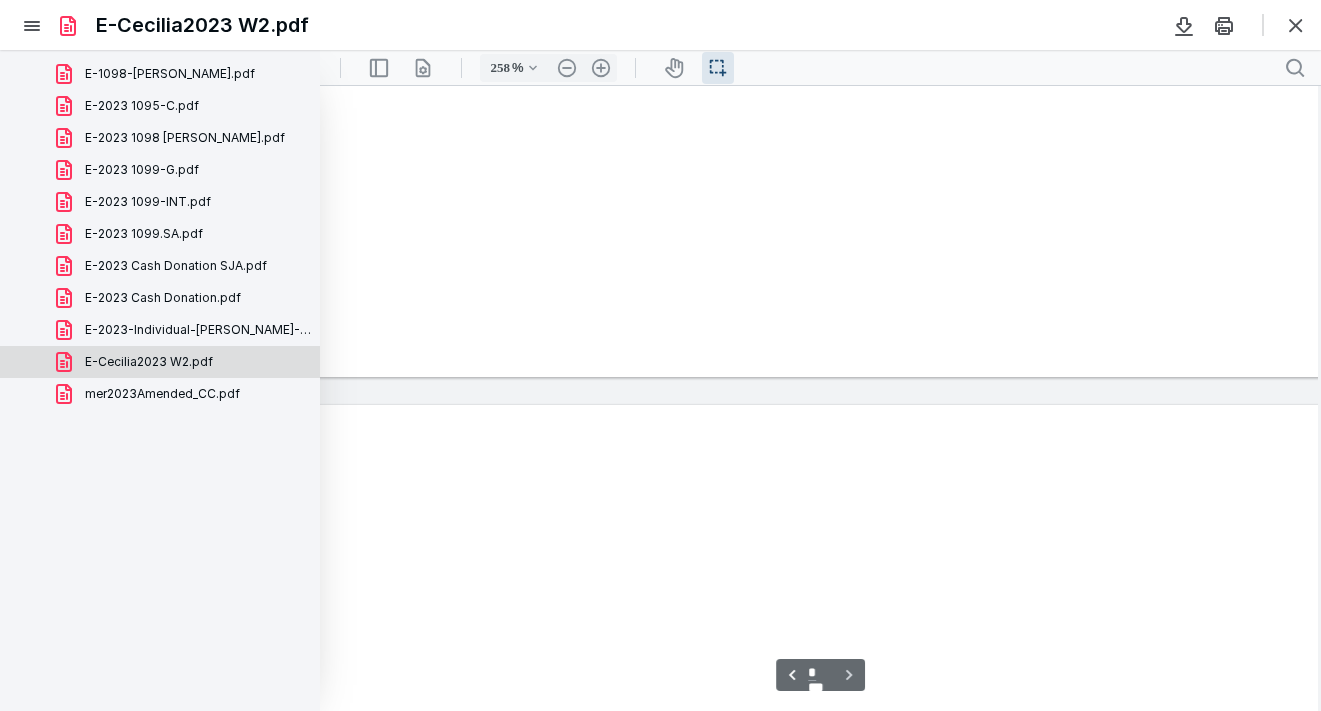 type on "*" 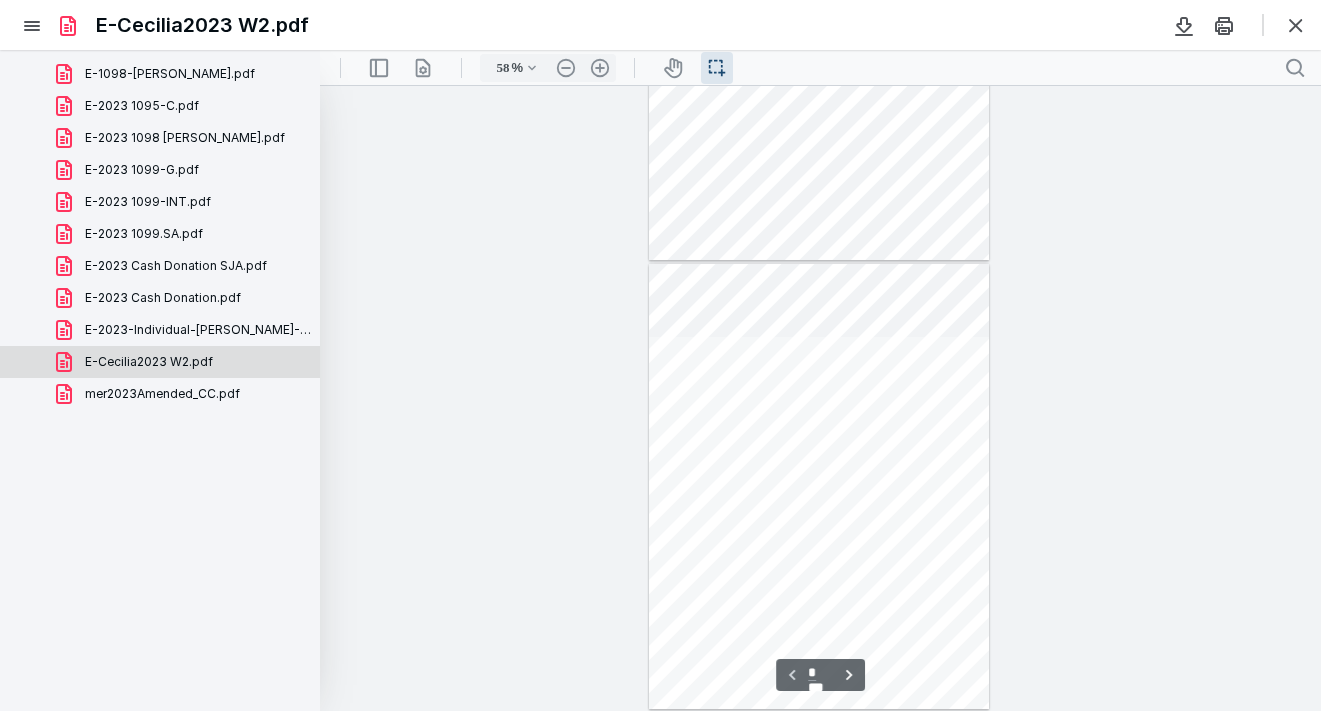 scroll, scrollTop: 0, scrollLeft: 0, axis: both 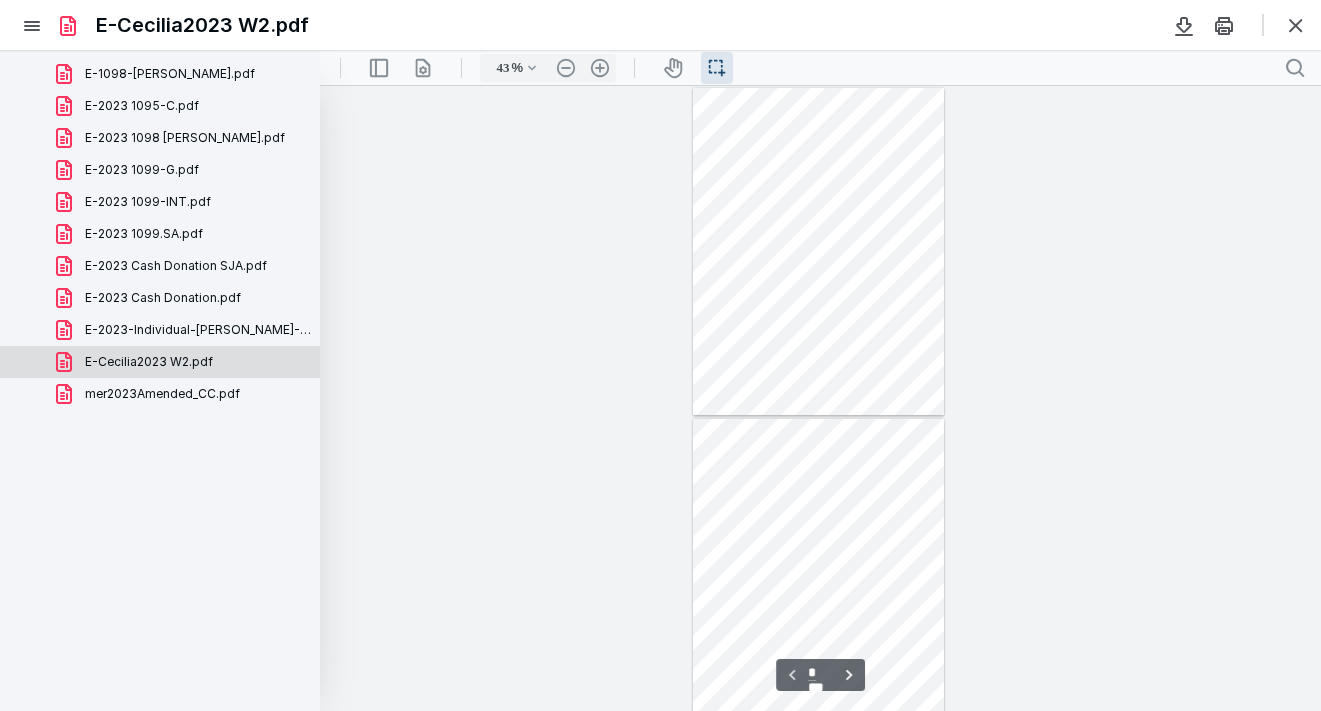 type on "58" 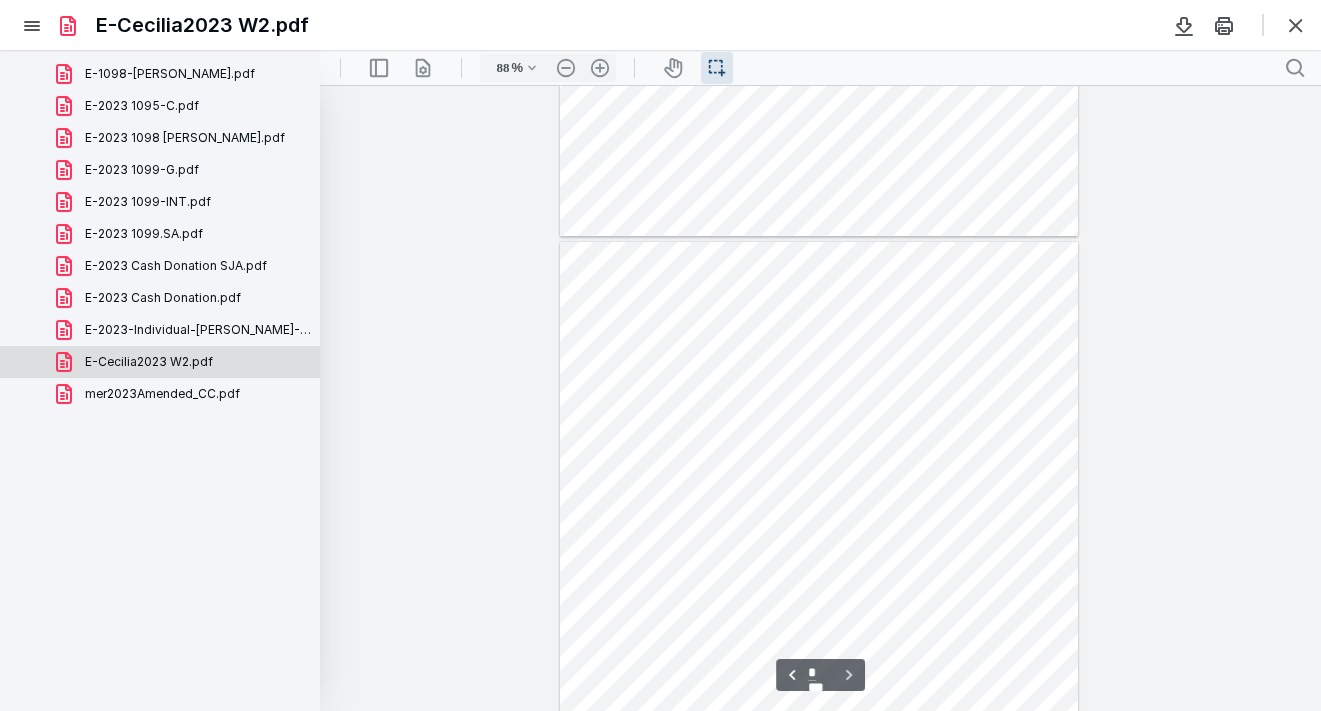 type on "113" 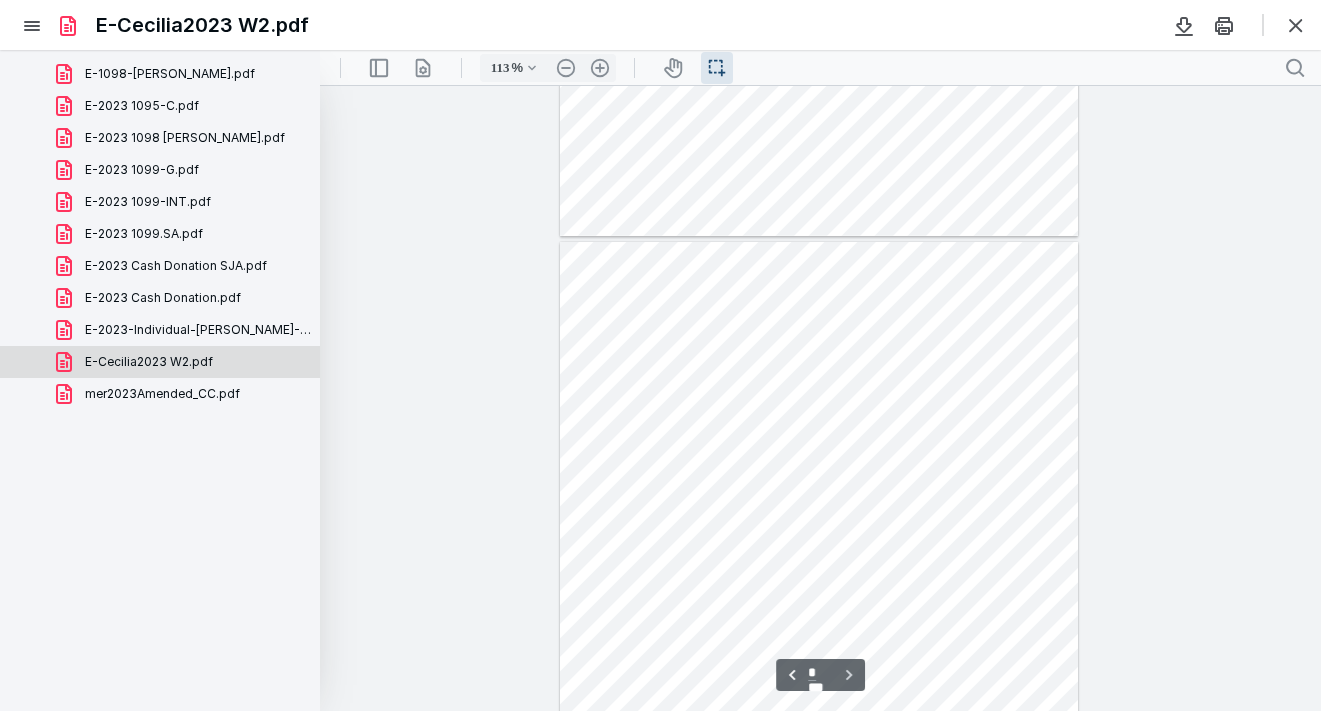scroll, scrollTop: 825, scrollLeft: 0, axis: vertical 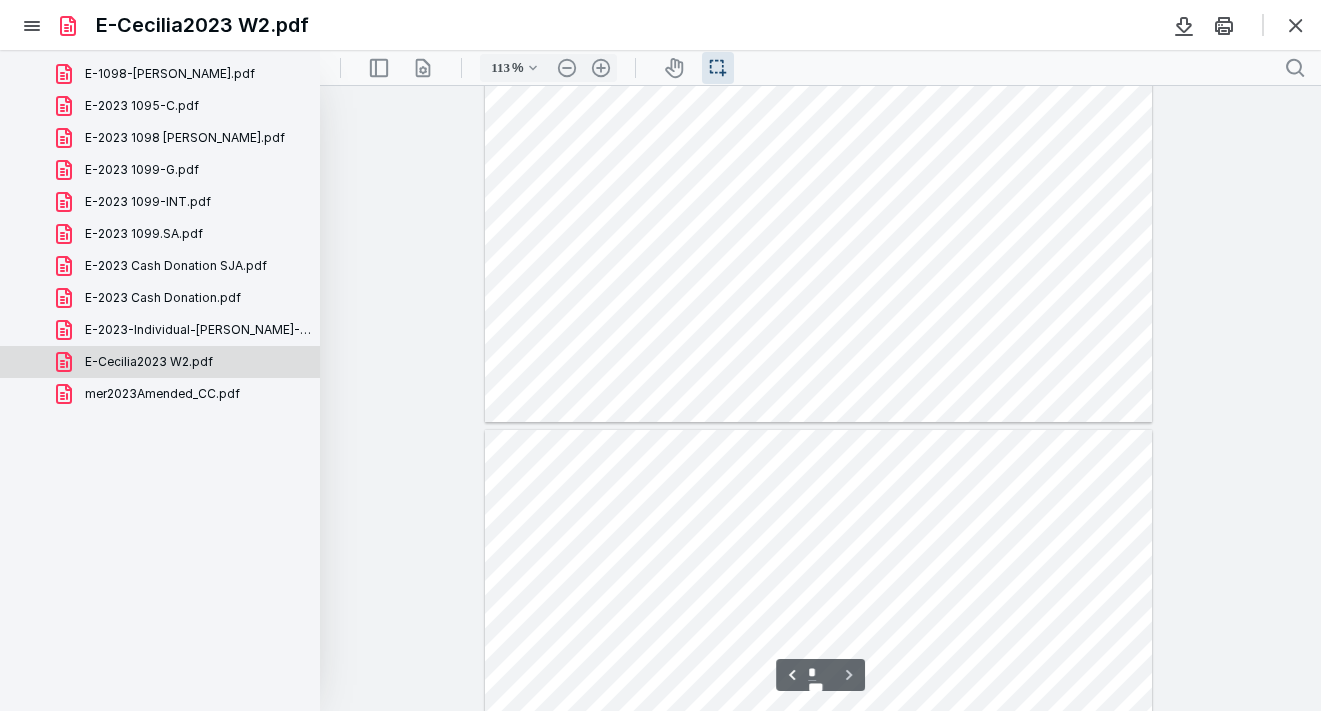 type on "*" 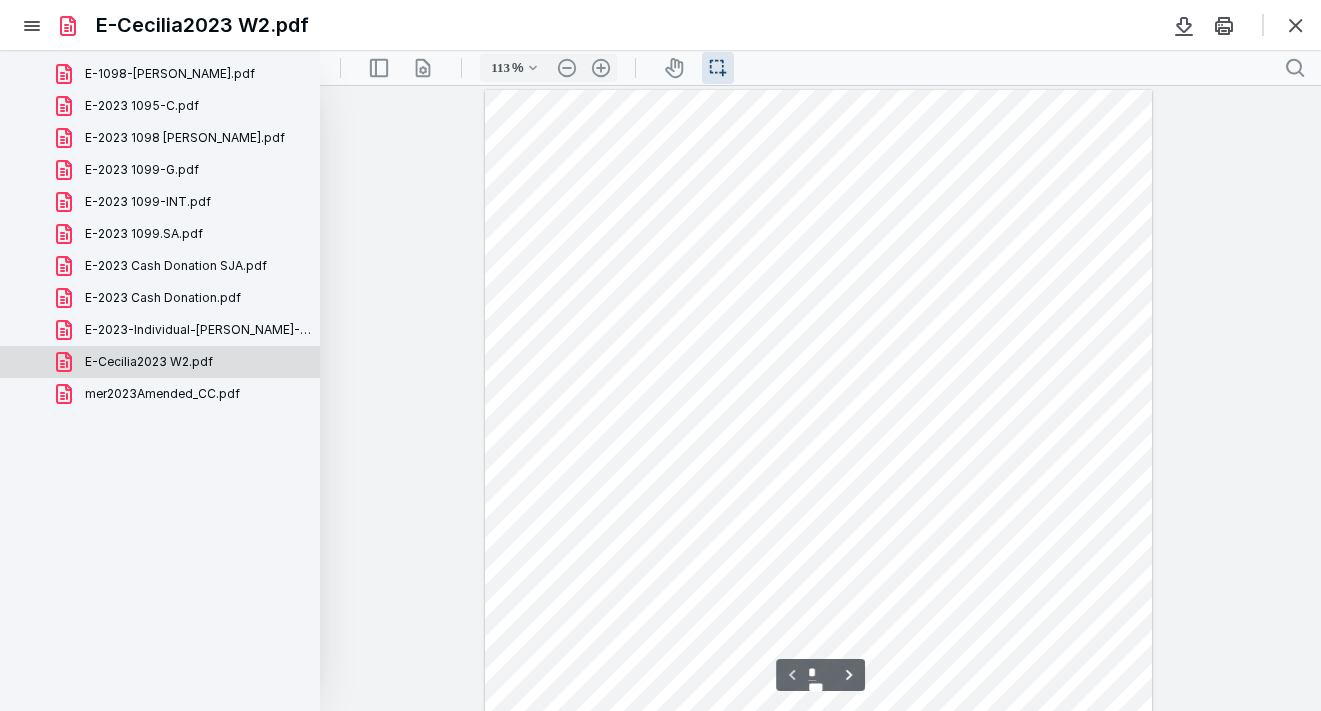 scroll, scrollTop: 0, scrollLeft: 0, axis: both 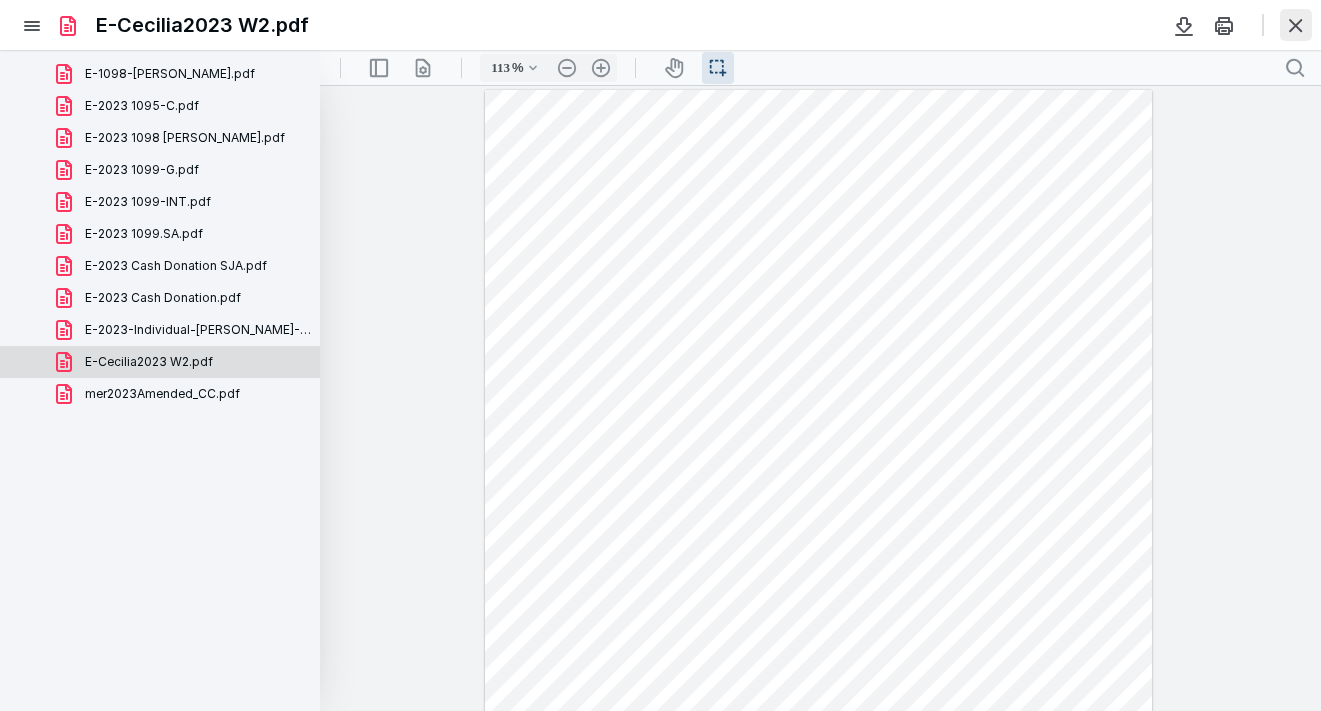 click at bounding box center (1296, 25) 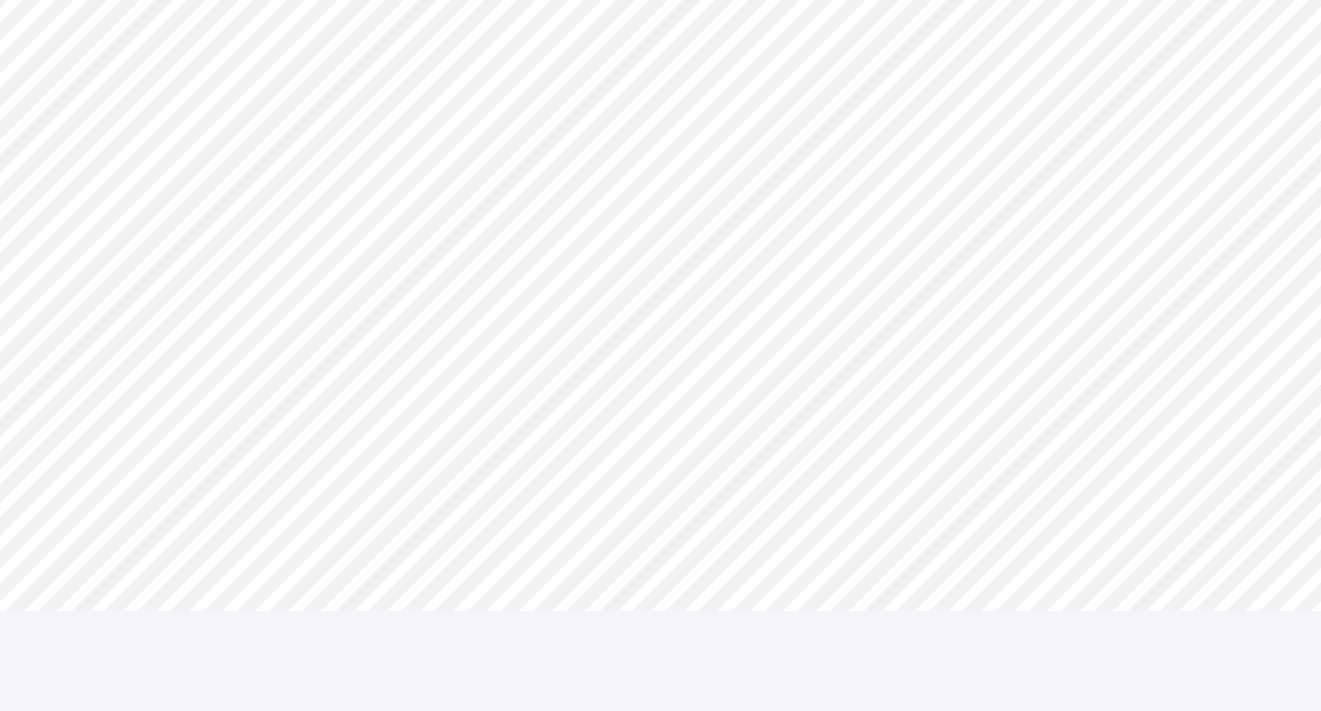 scroll, scrollTop: 176, scrollLeft: 0, axis: vertical 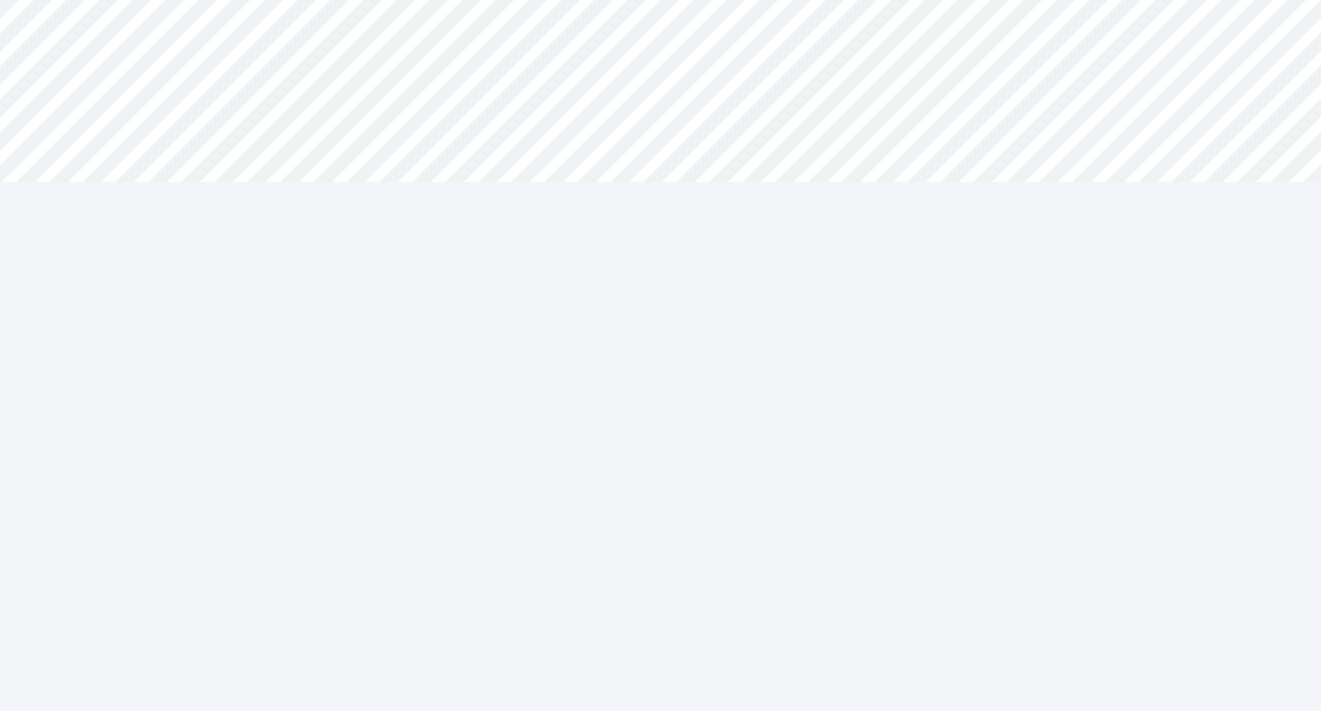 click on "**********" at bounding box center (660, 355) 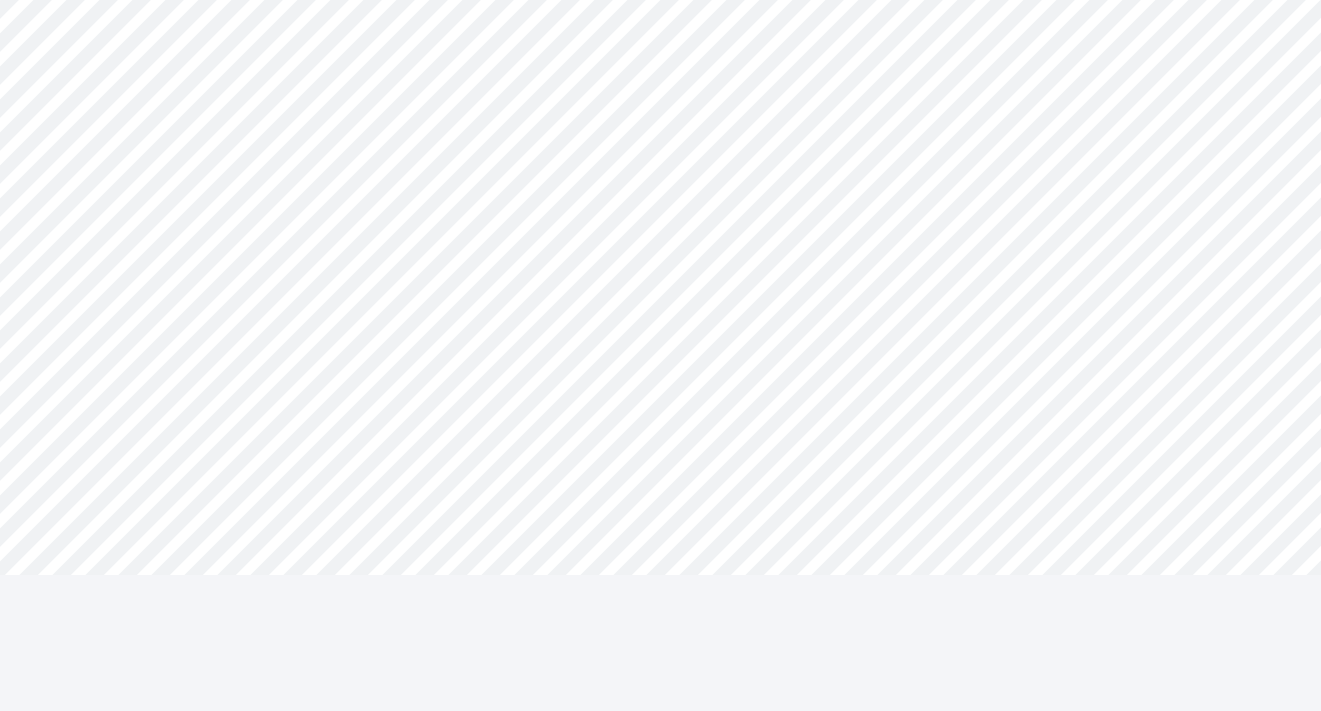 scroll, scrollTop: 0, scrollLeft: 0, axis: both 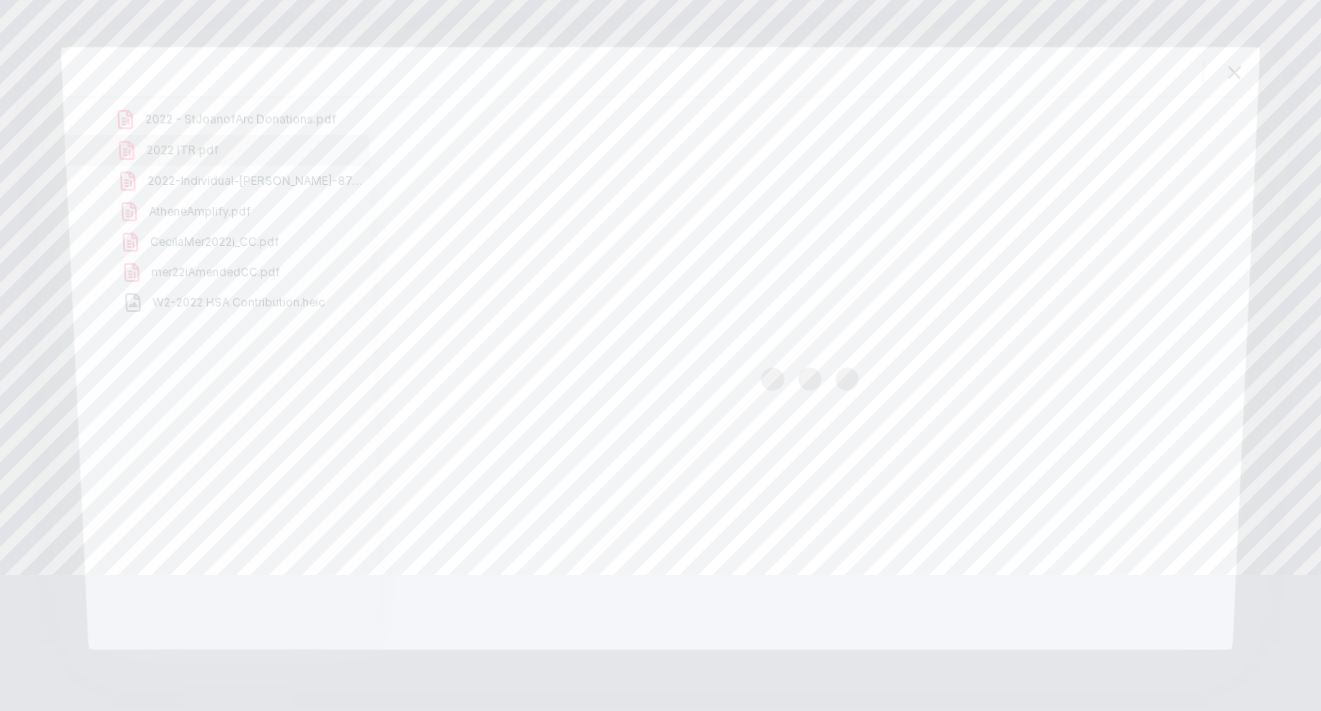 click at bounding box center (813, 372) 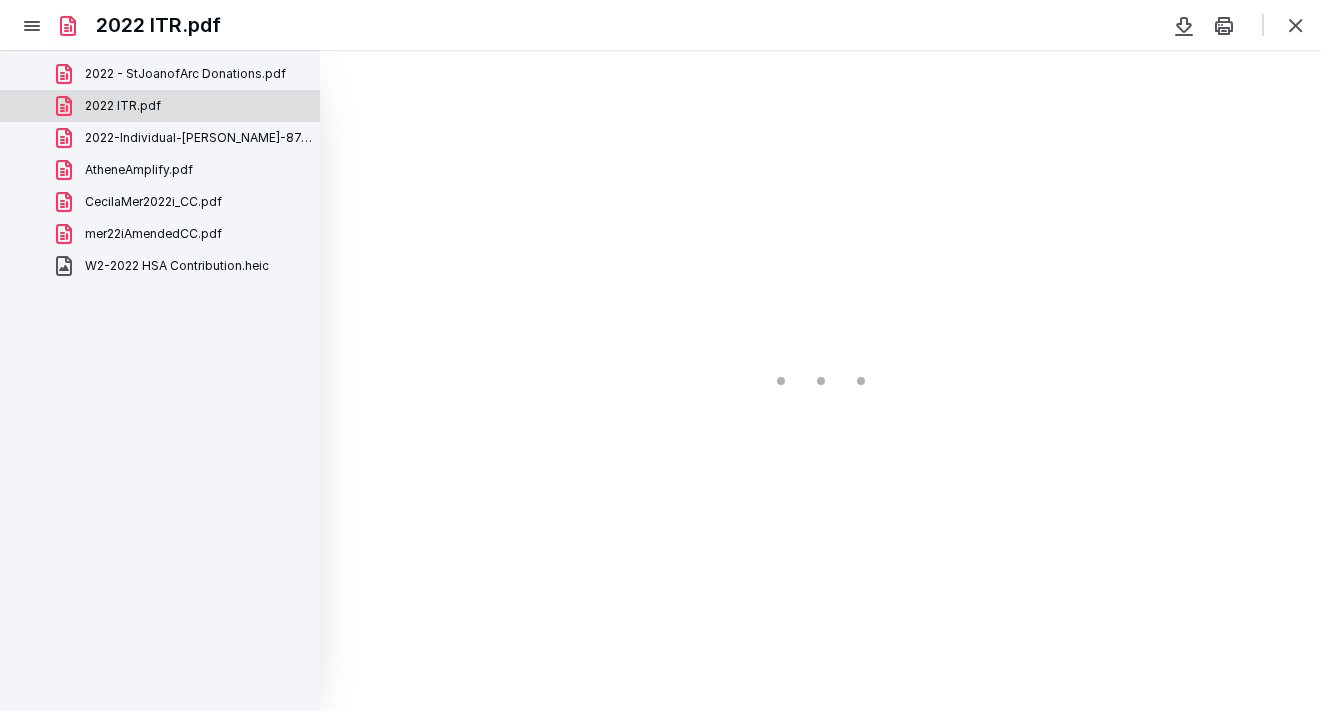 scroll, scrollTop: 0, scrollLeft: 0, axis: both 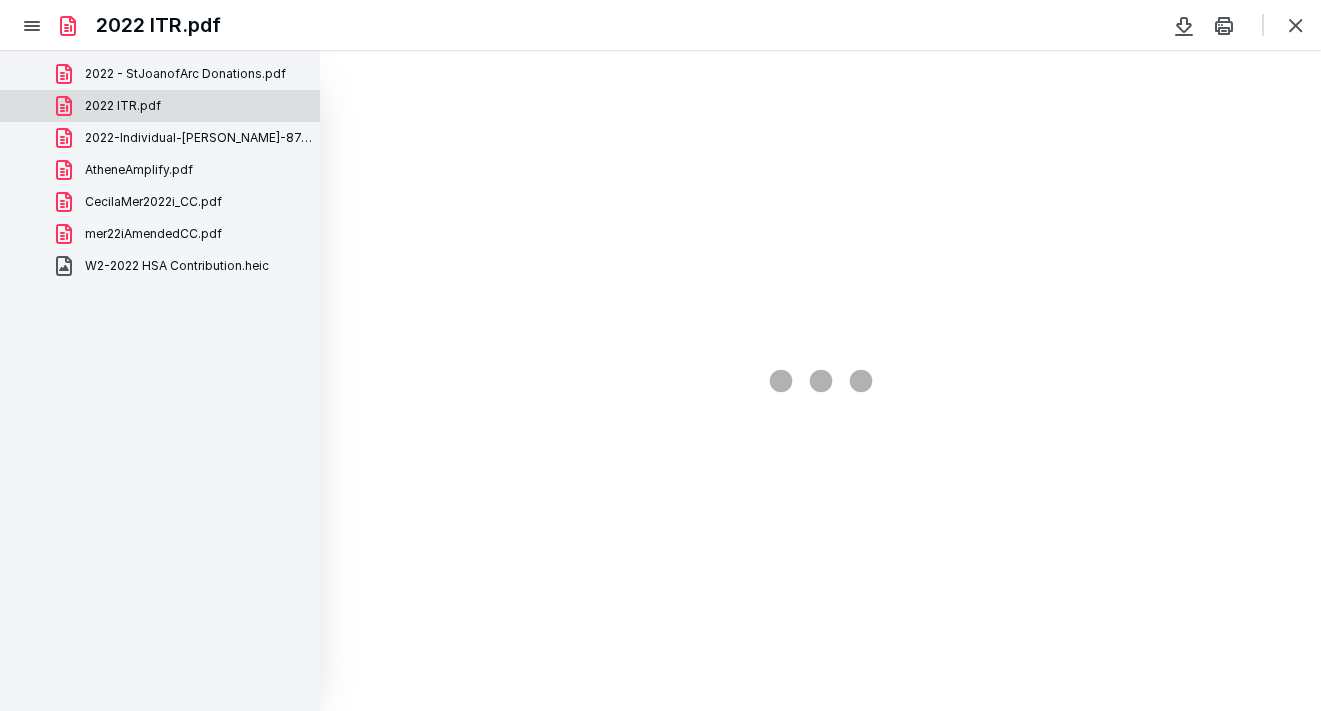type on "80" 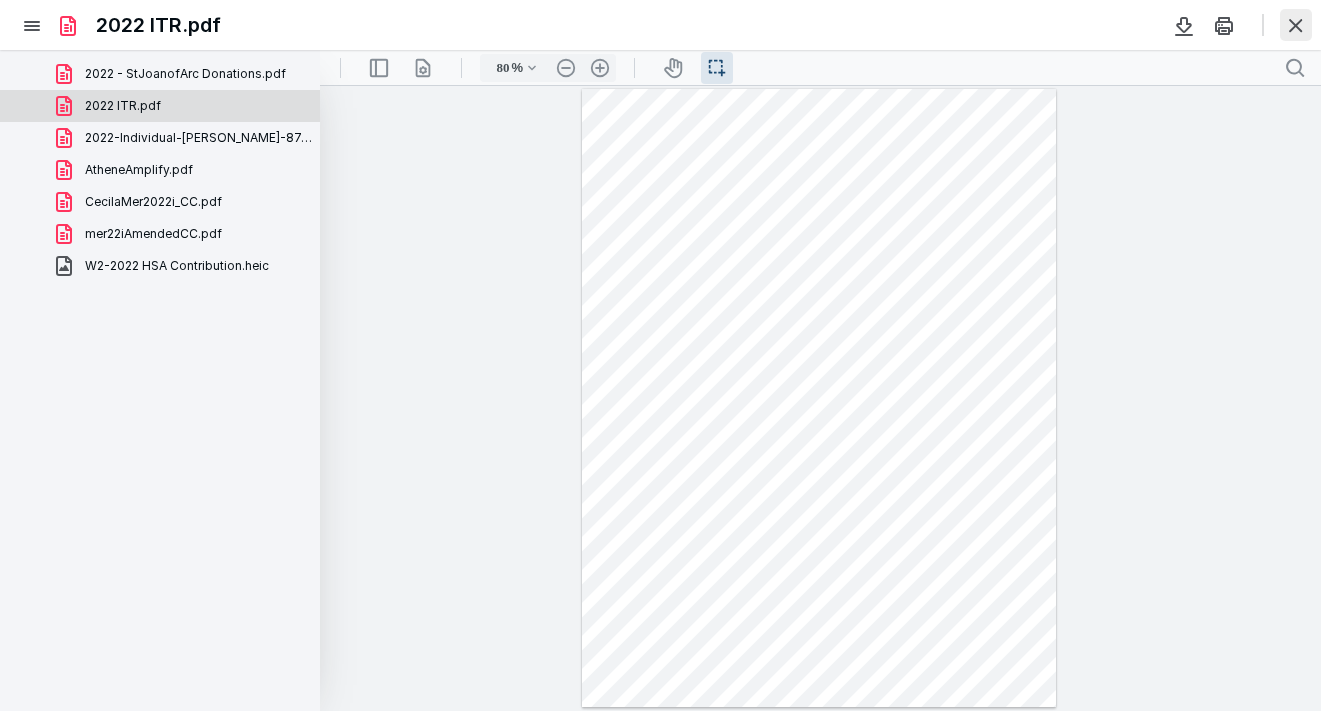 click at bounding box center [1296, 25] 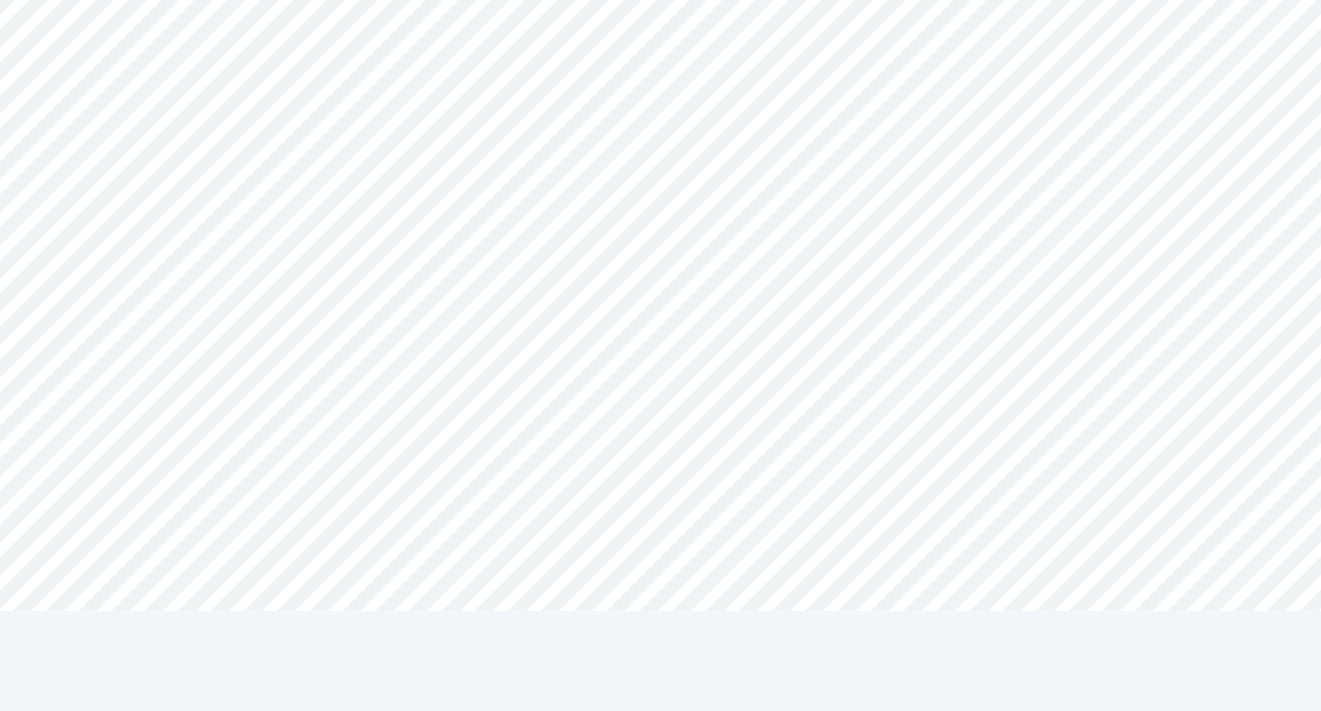 scroll, scrollTop: 70, scrollLeft: 0, axis: vertical 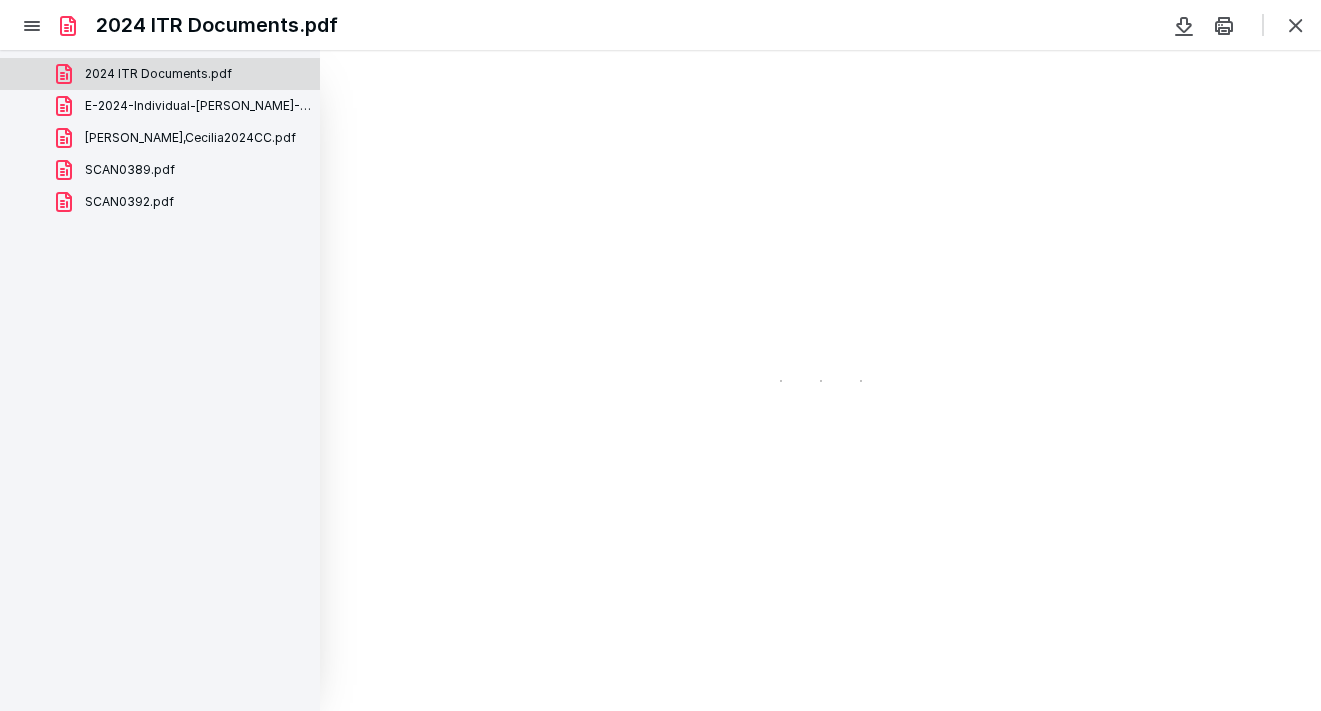 type on "80" 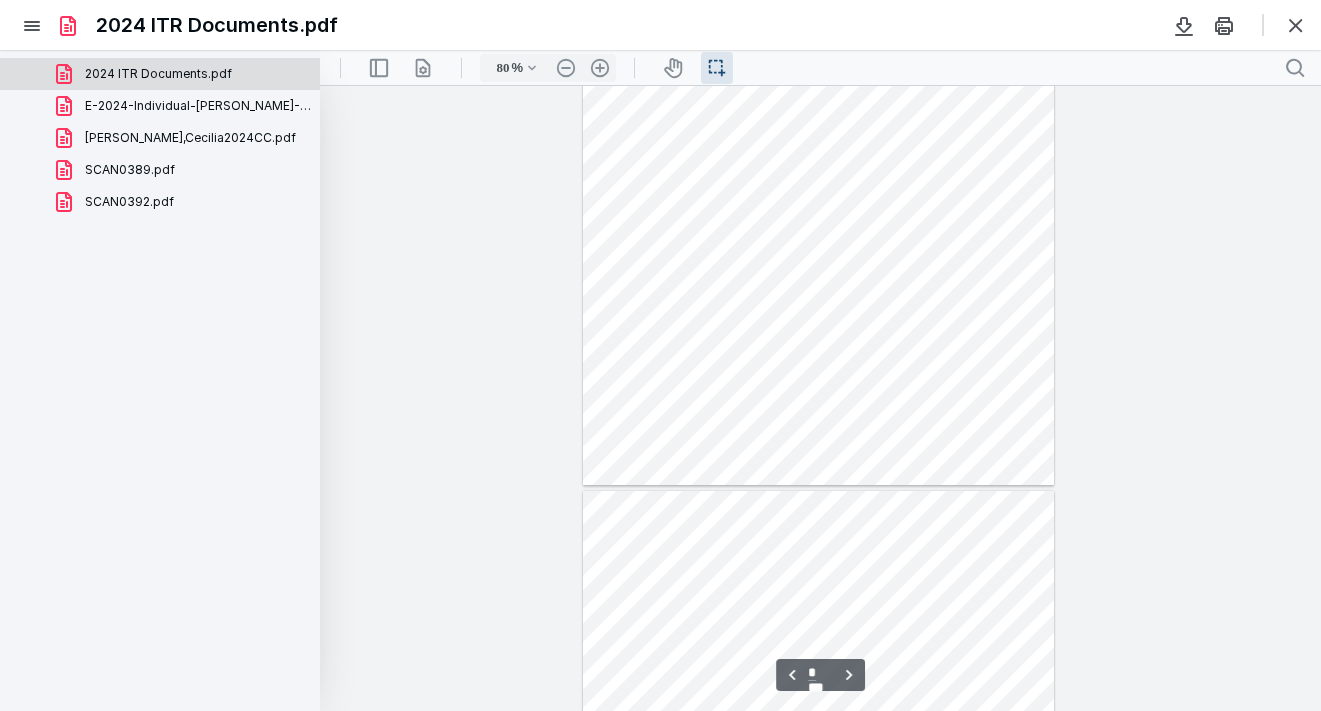 type on "*" 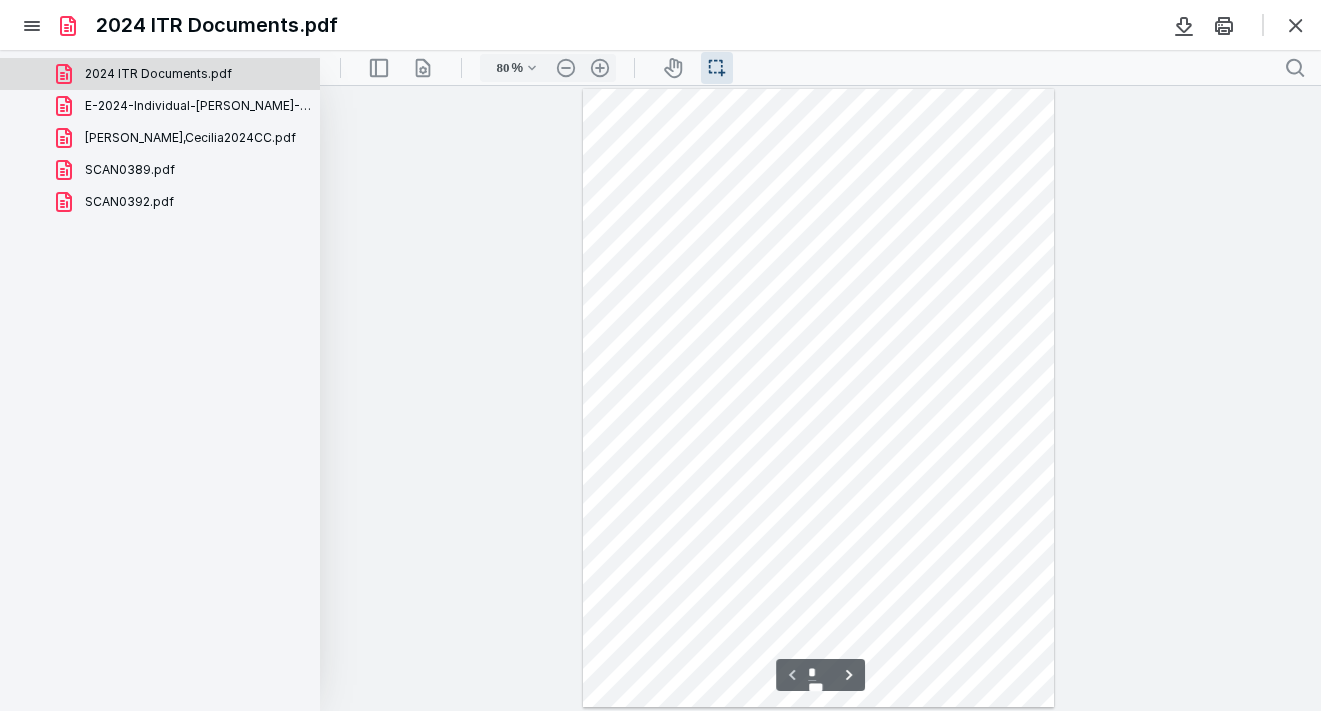 scroll, scrollTop: 0, scrollLeft: 0, axis: both 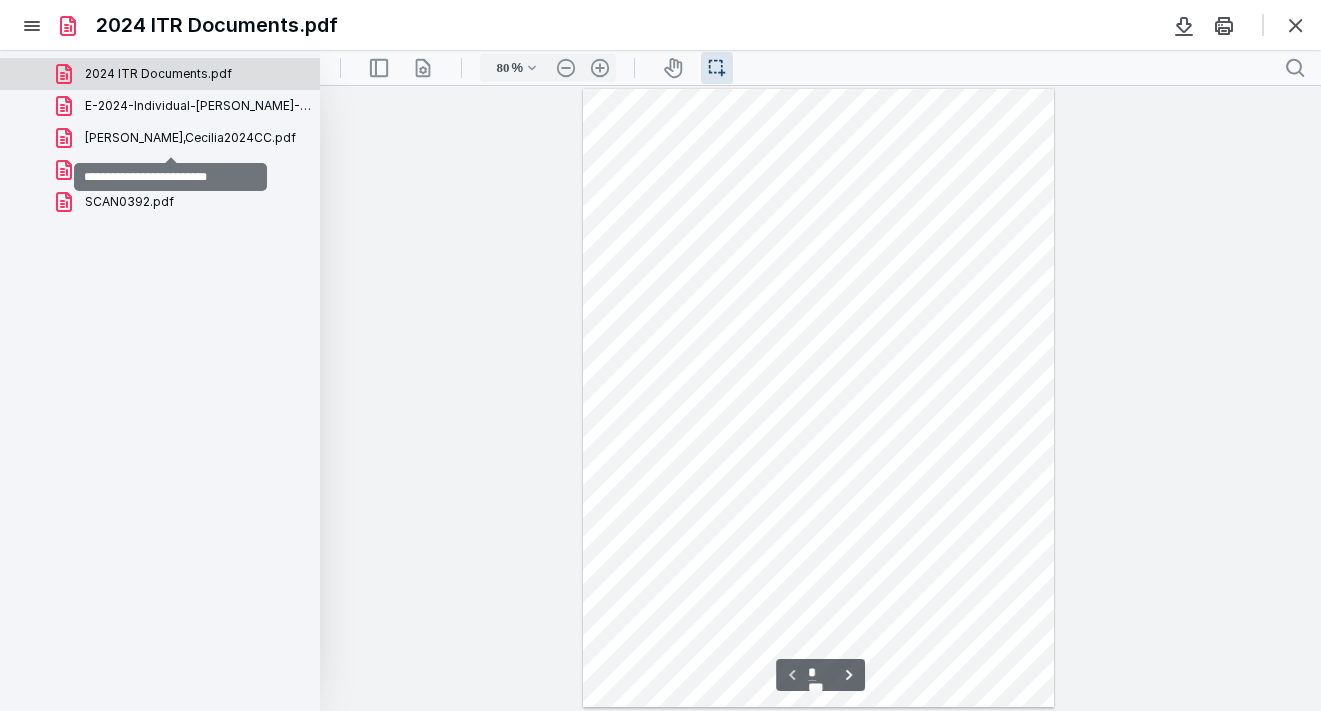 click on "MERCADO,Cecilia2024CC.pdf" at bounding box center (190, 138) 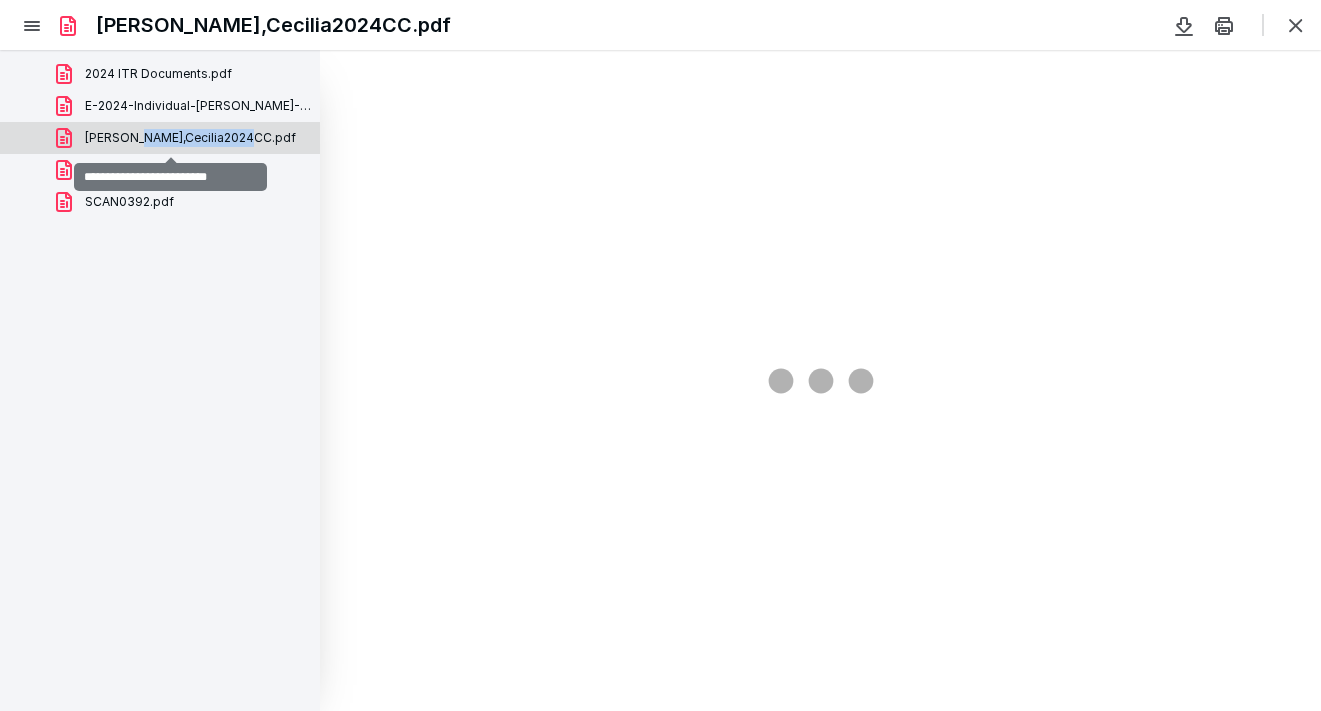 click on "MERCADO,Cecilia2024CC.pdf" at bounding box center (190, 138) 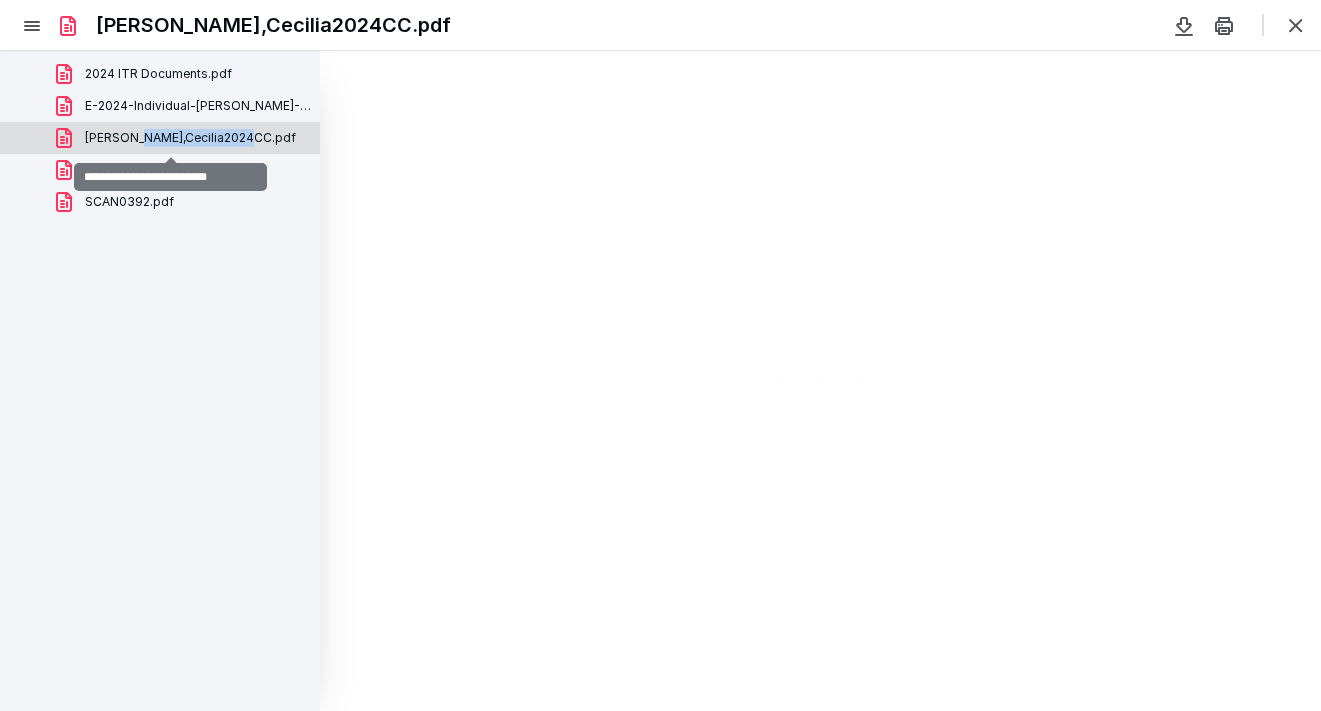 type on "79" 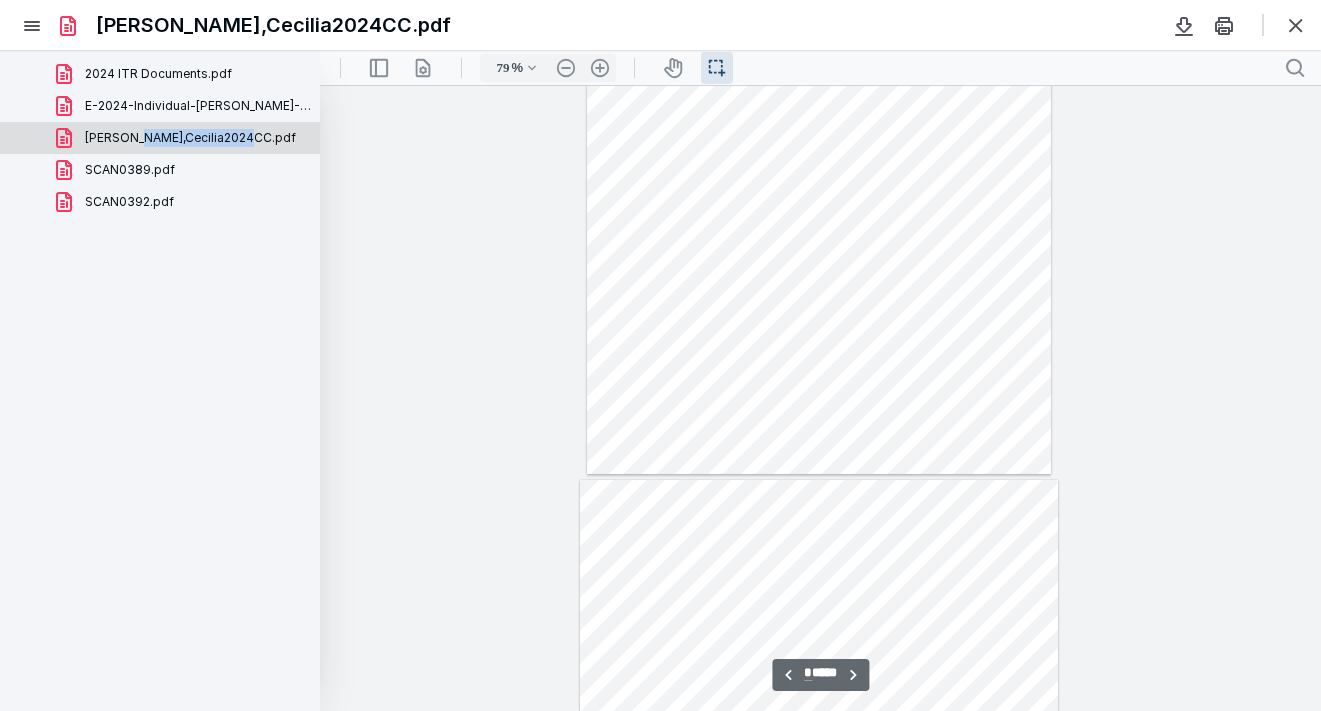type on "*" 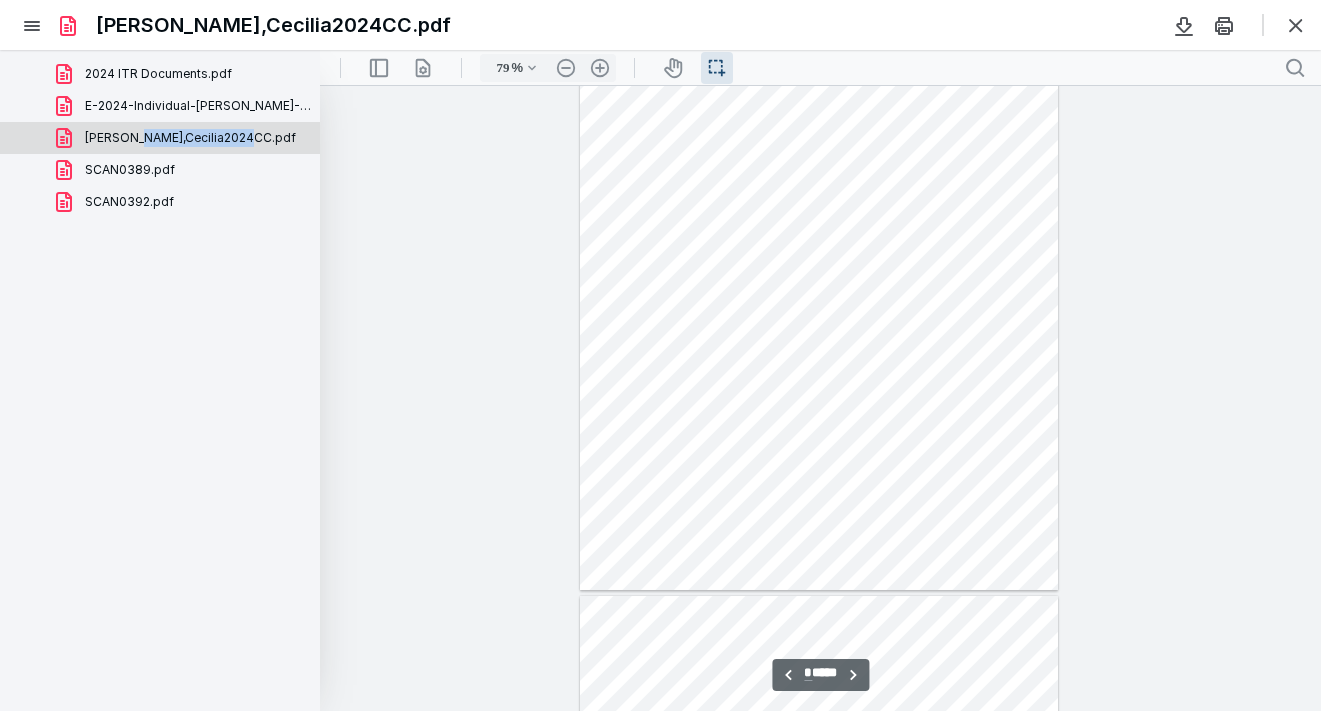 scroll, scrollTop: 2008, scrollLeft: 0, axis: vertical 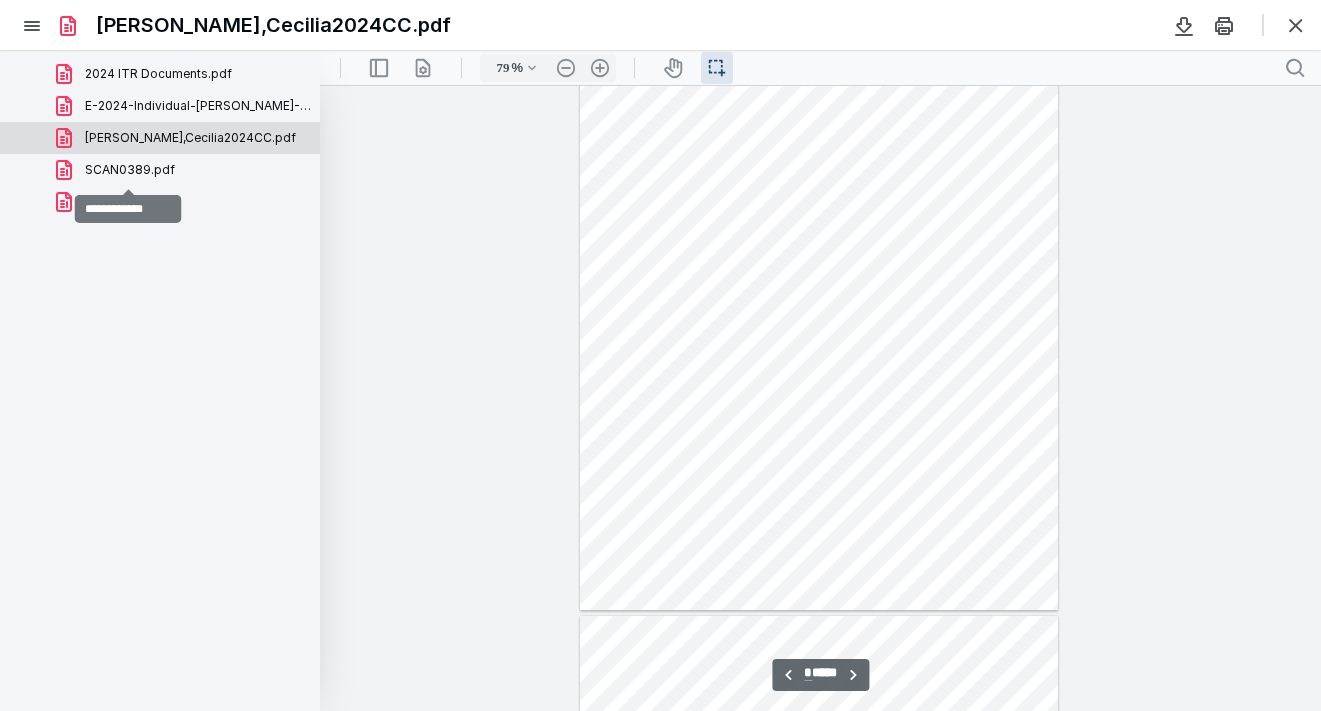 click on "SCAN0389.pdf" at bounding box center [130, 170] 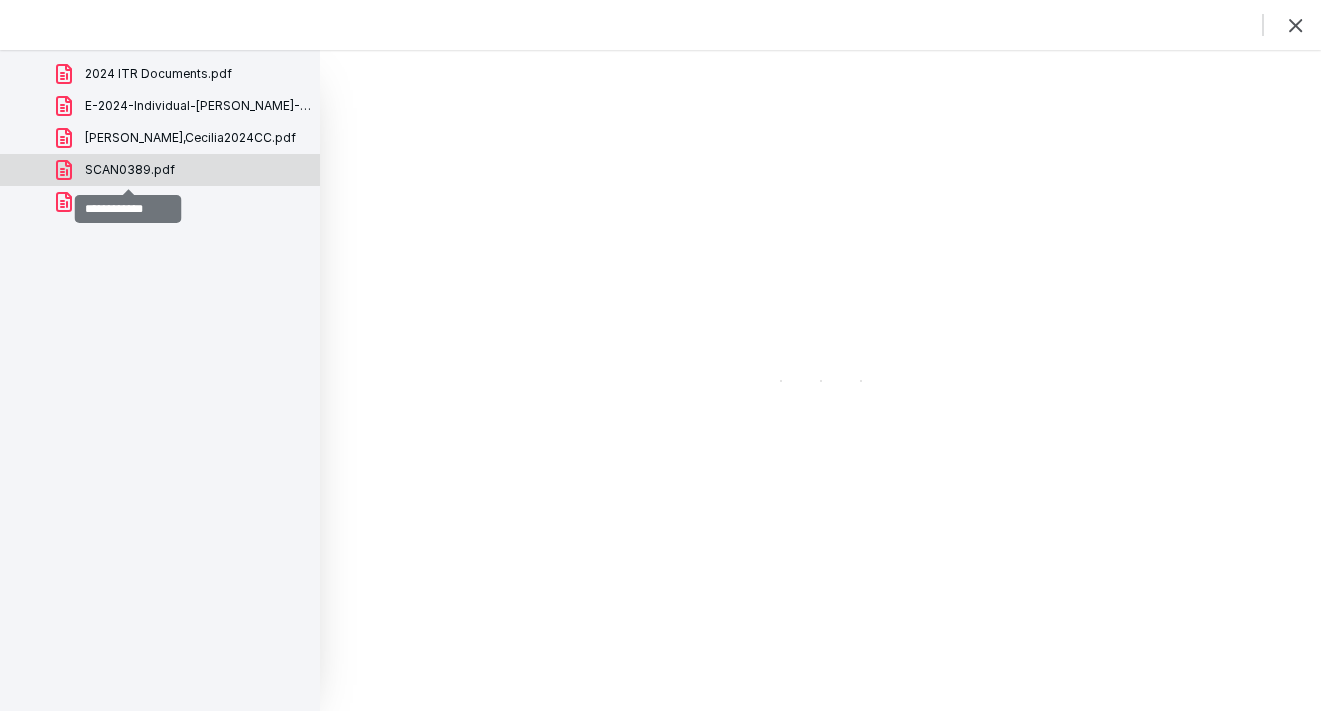 scroll, scrollTop: 0, scrollLeft: 0, axis: both 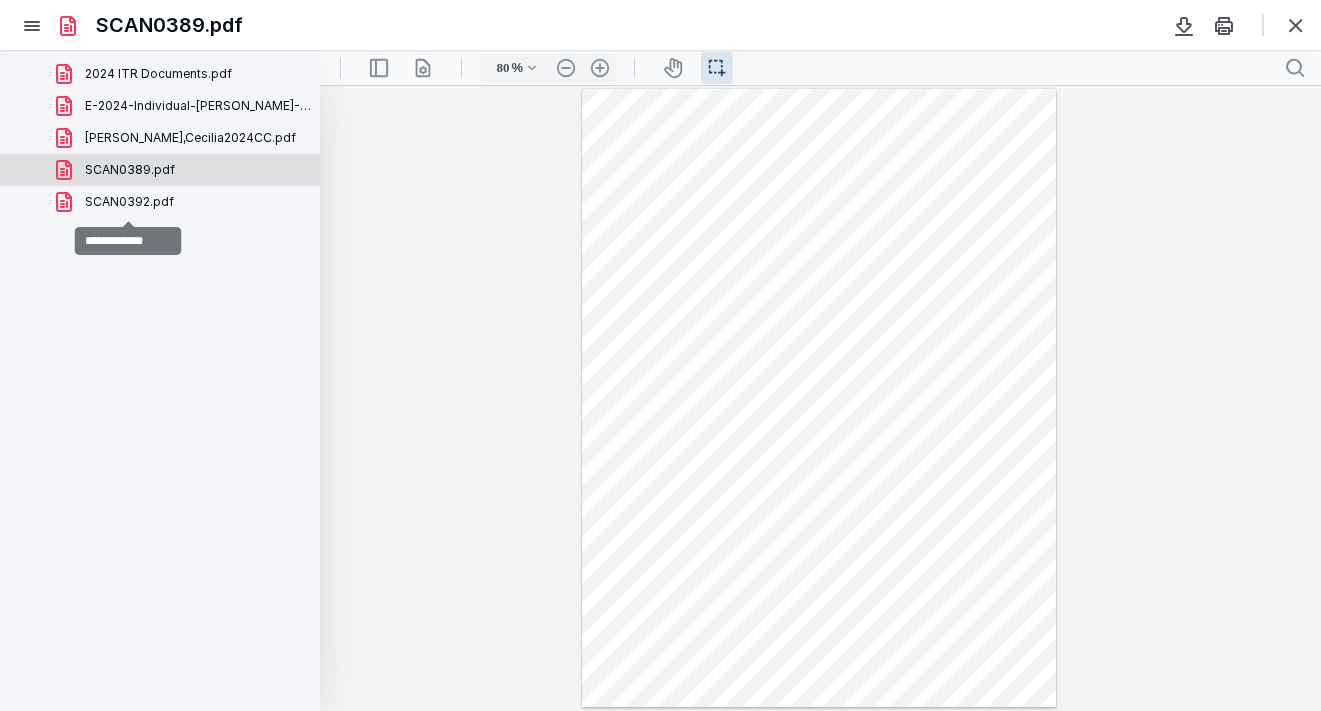click on "SCAN0392.pdf" at bounding box center (129, 202) 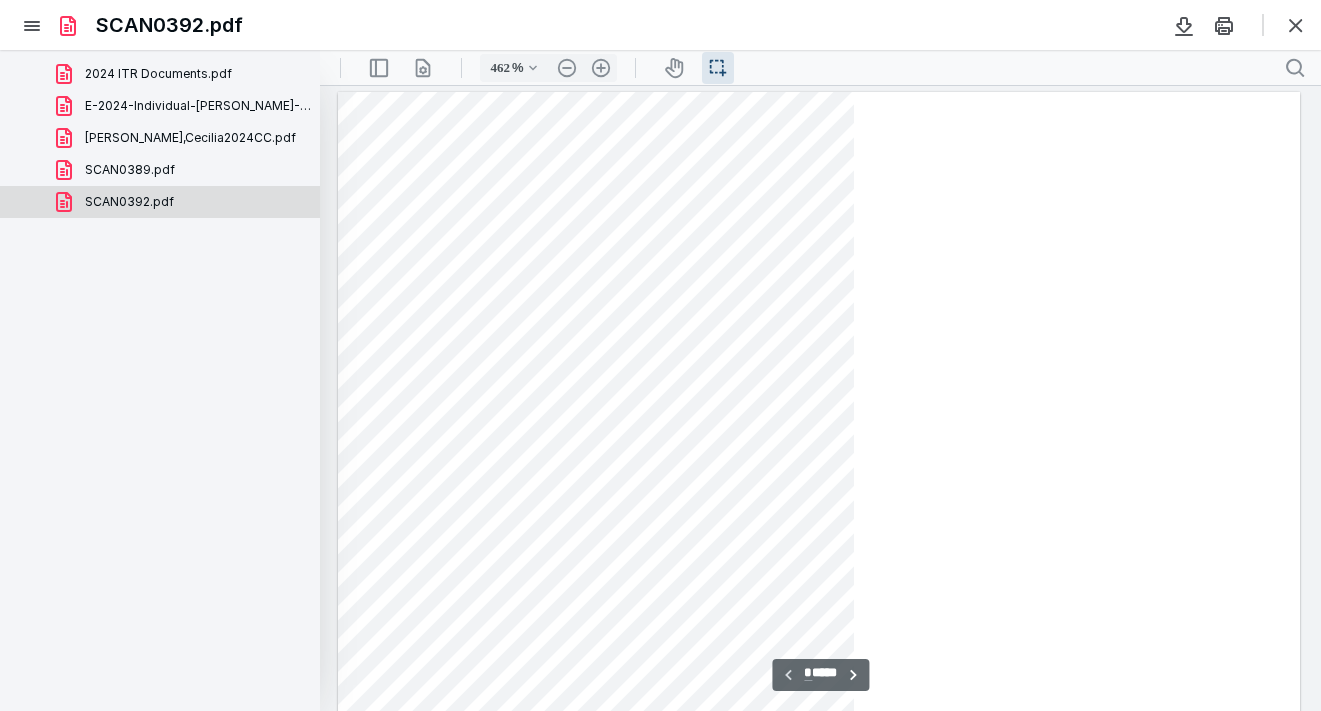 scroll, scrollTop: 841, scrollLeft: 1793, axis: both 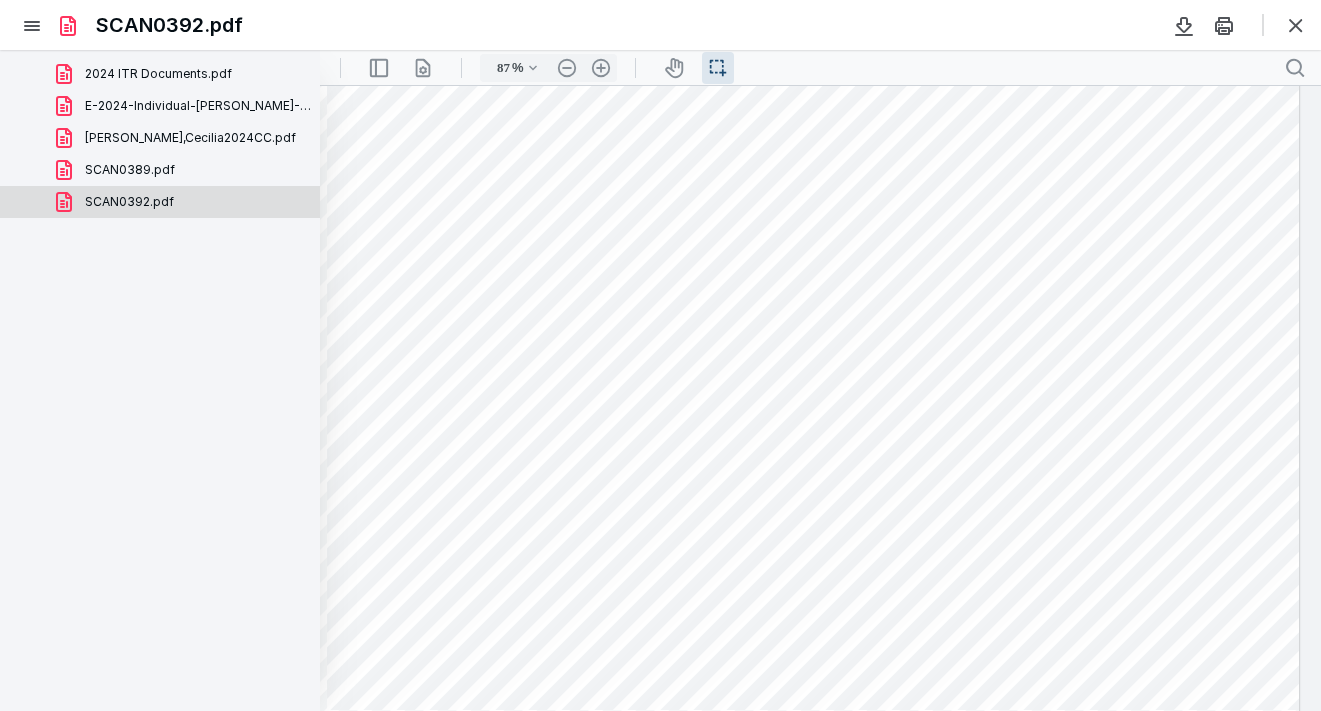 type on "62" 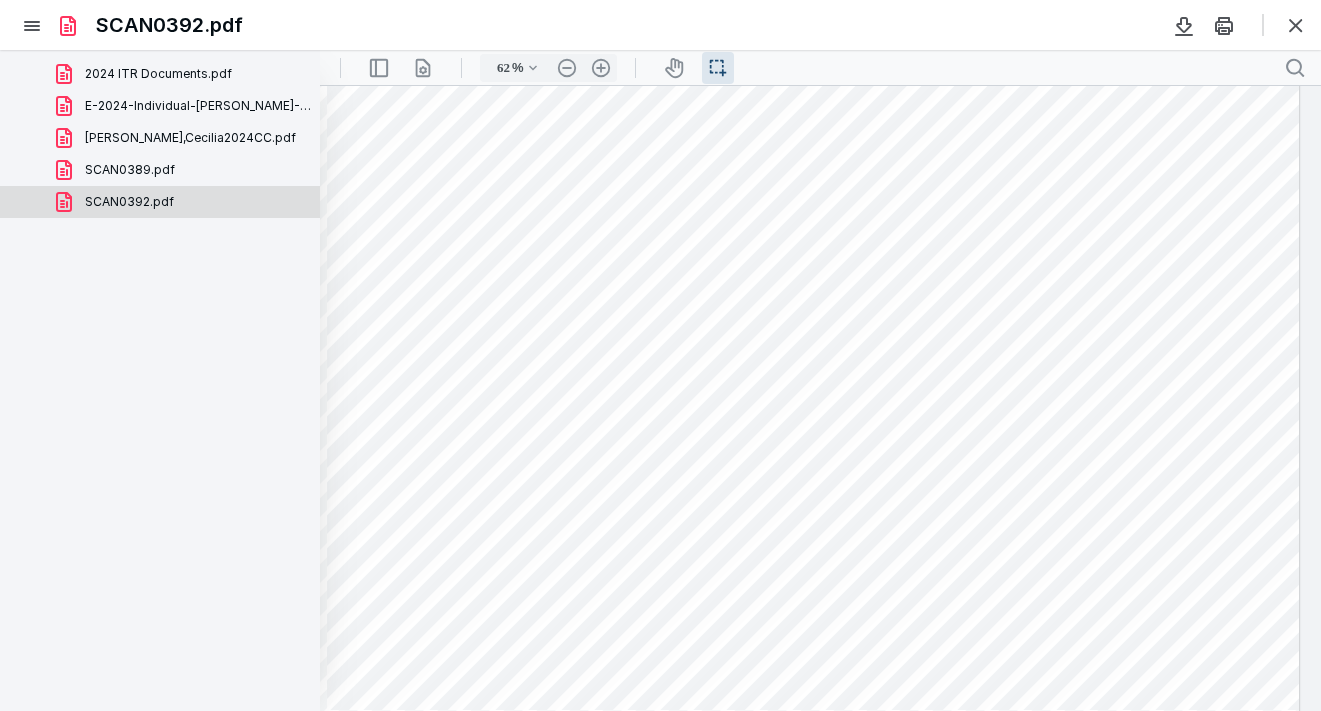 scroll, scrollTop: 0, scrollLeft: 0, axis: both 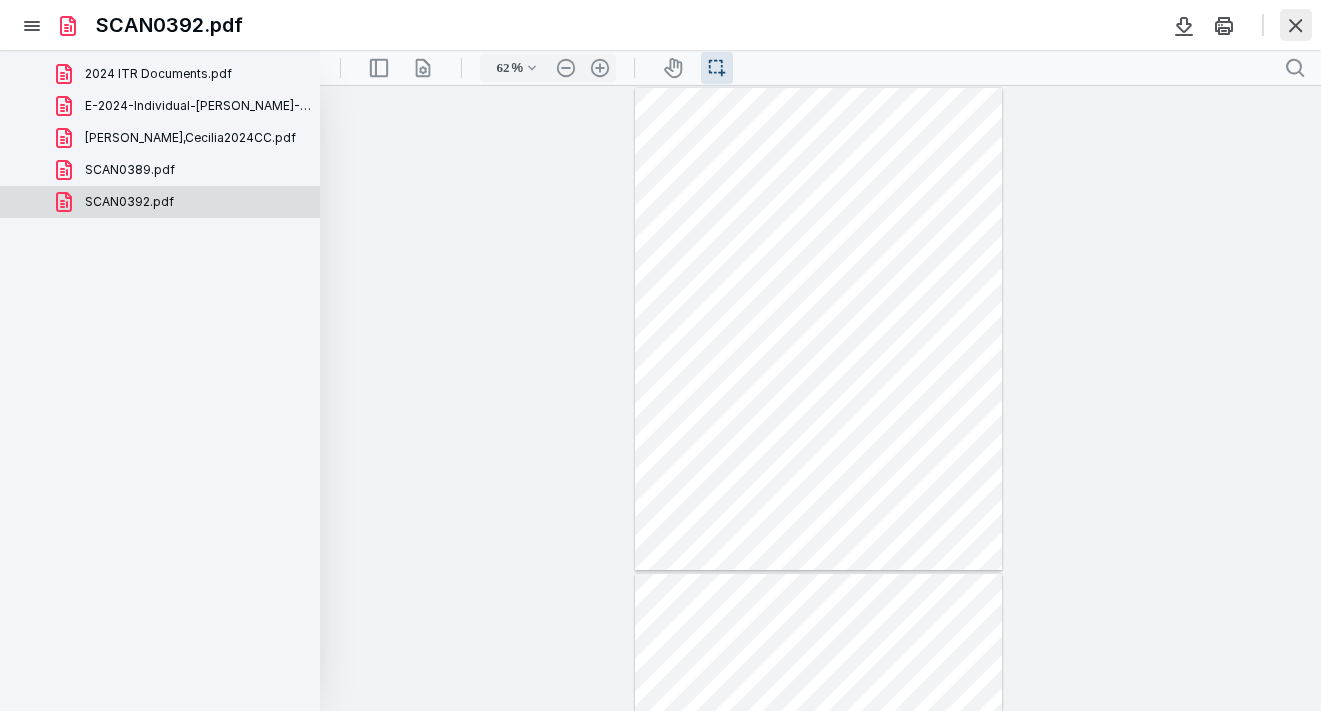 click at bounding box center (1296, 25) 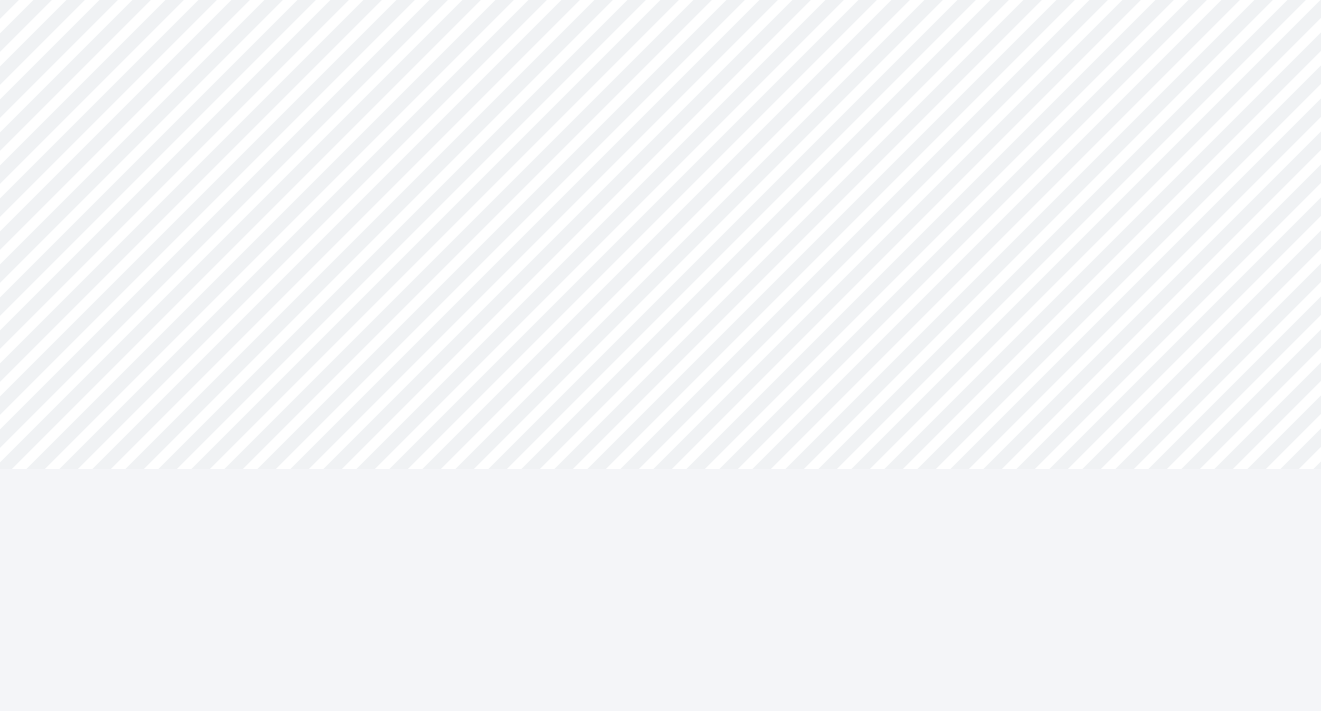 scroll, scrollTop: 0, scrollLeft: 0, axis: both 